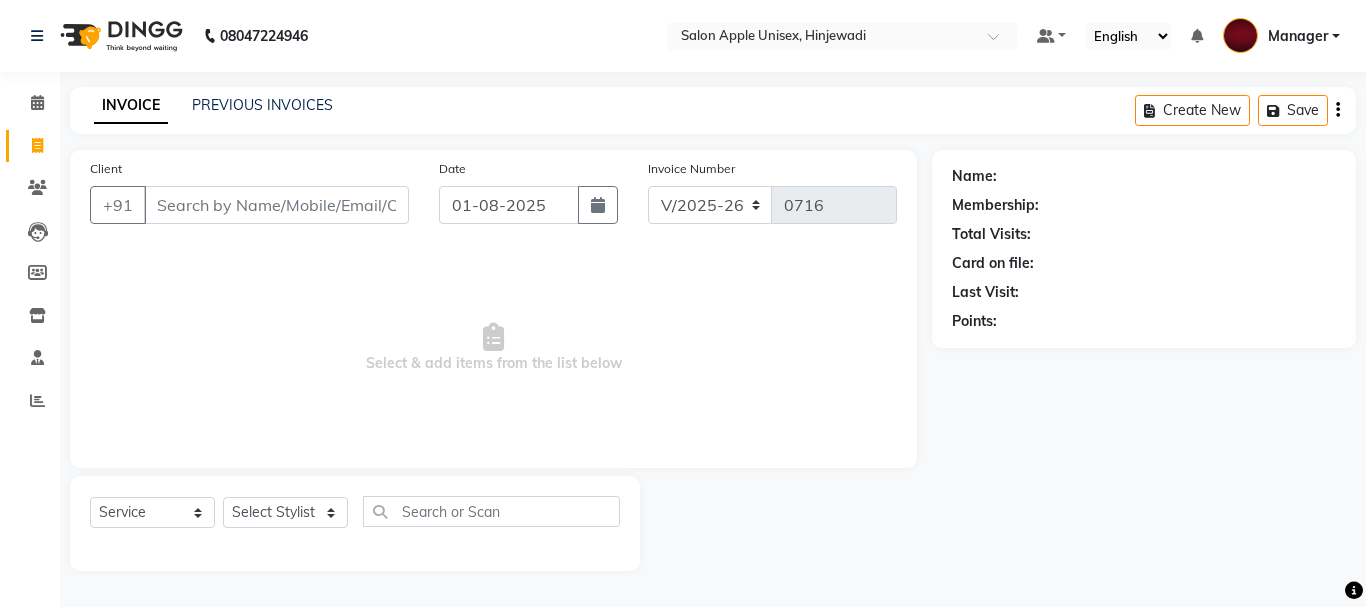 select on "112" 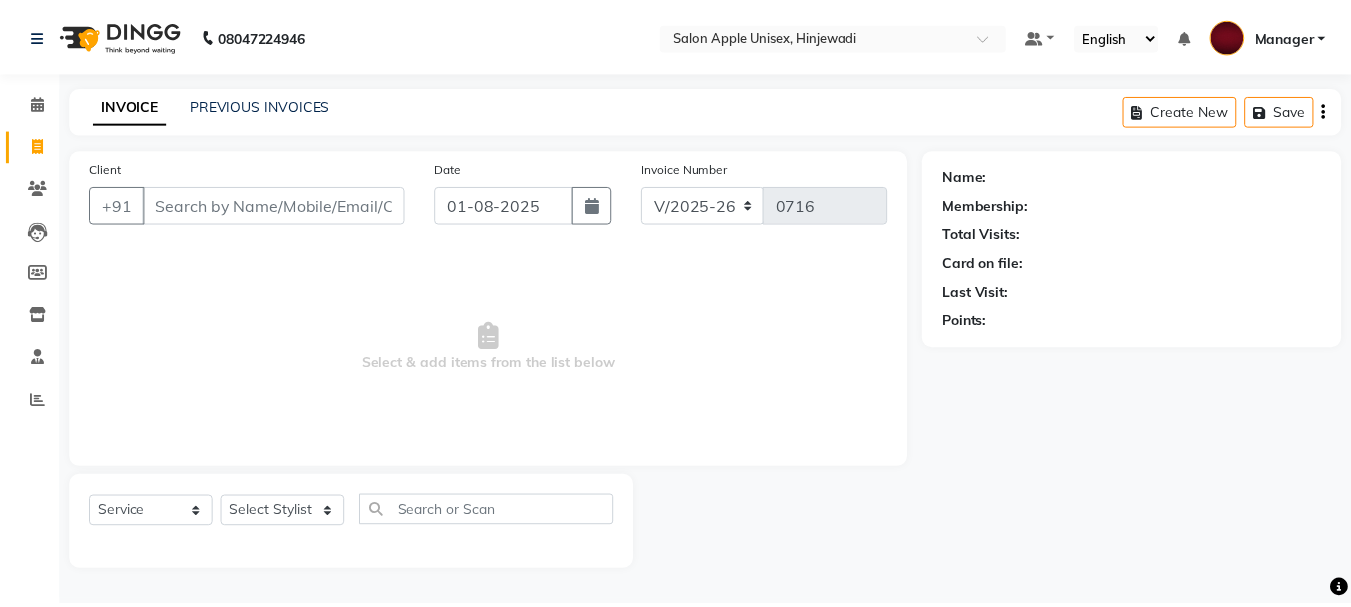 scroll, scrollTop: 0, scrollLeft: 0, axis: both 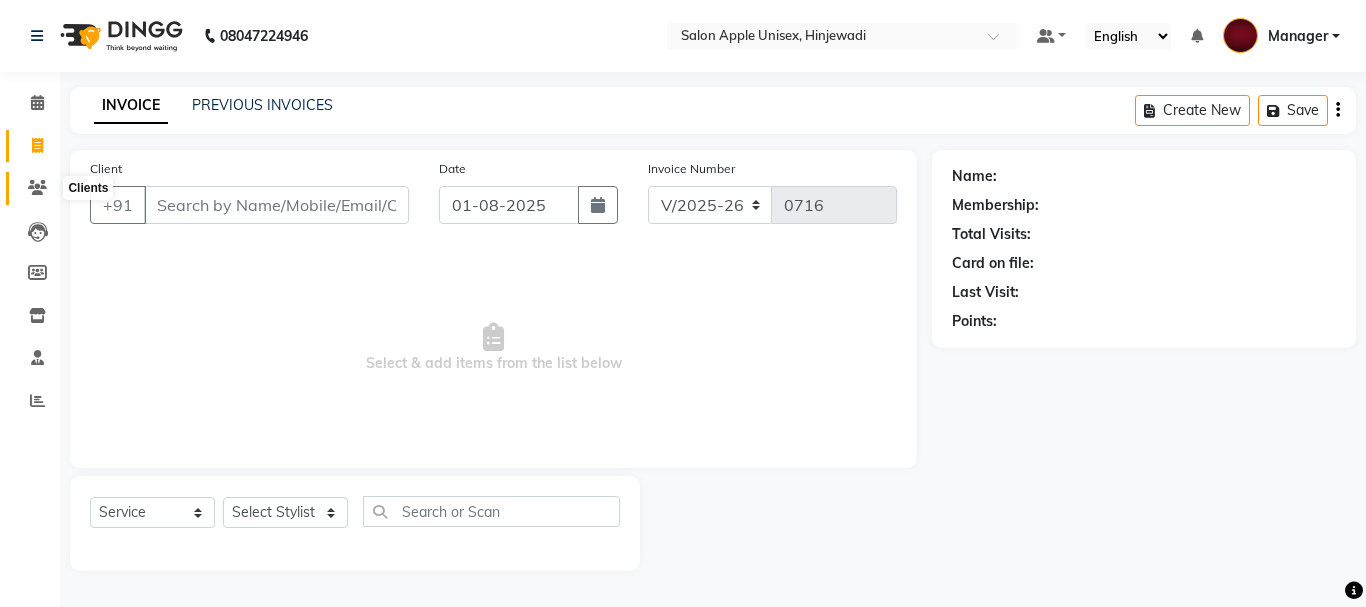 click 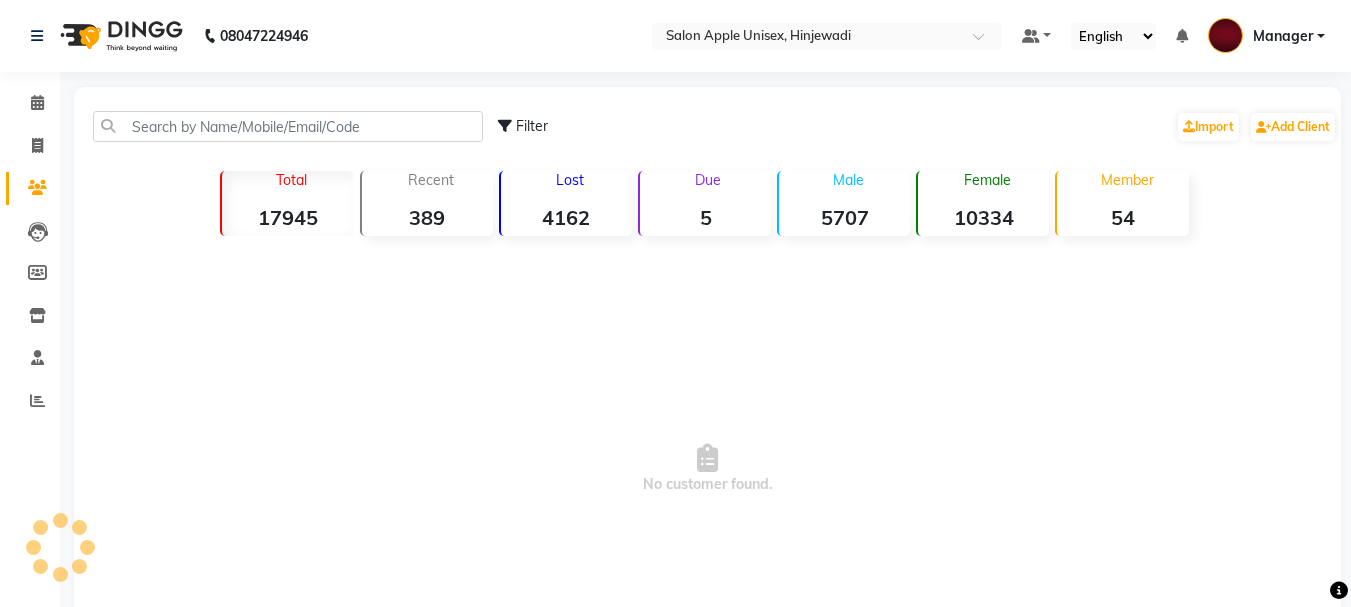 click 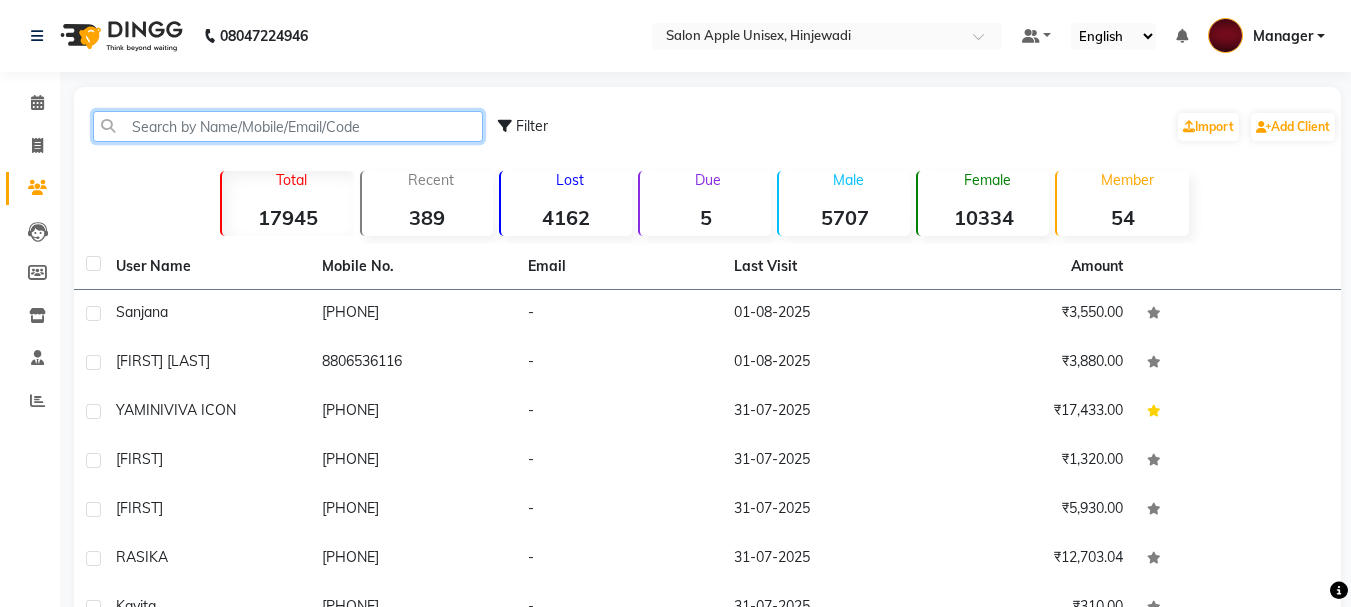click 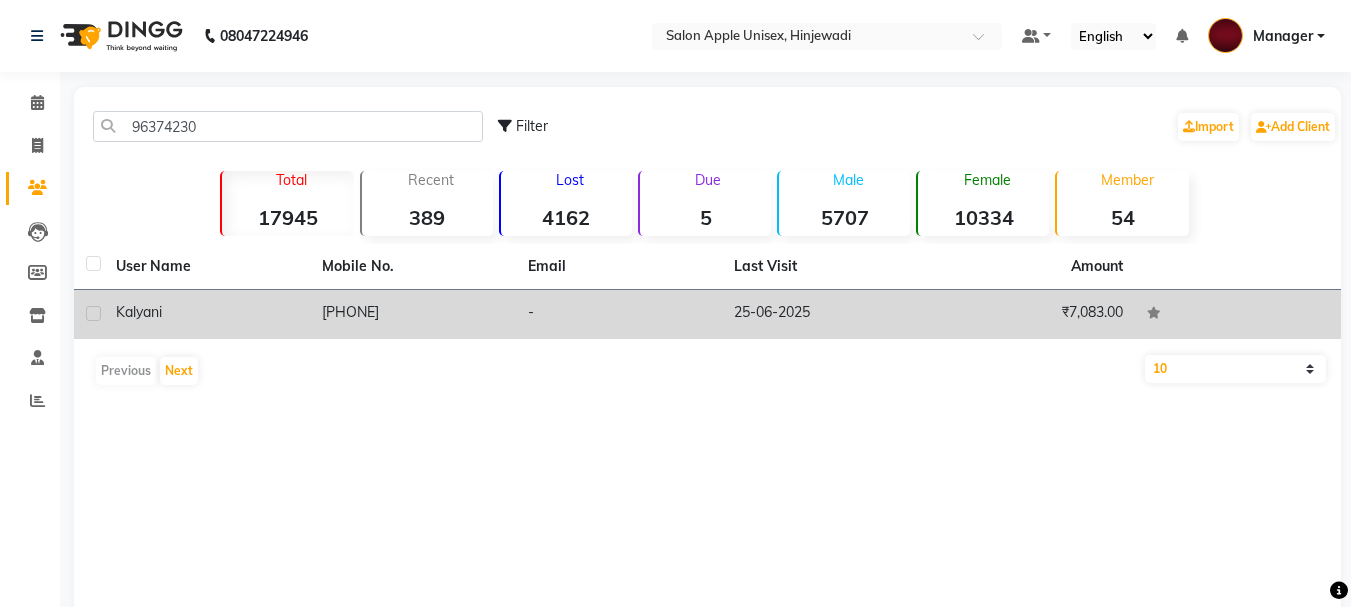 click on "Kalyani" 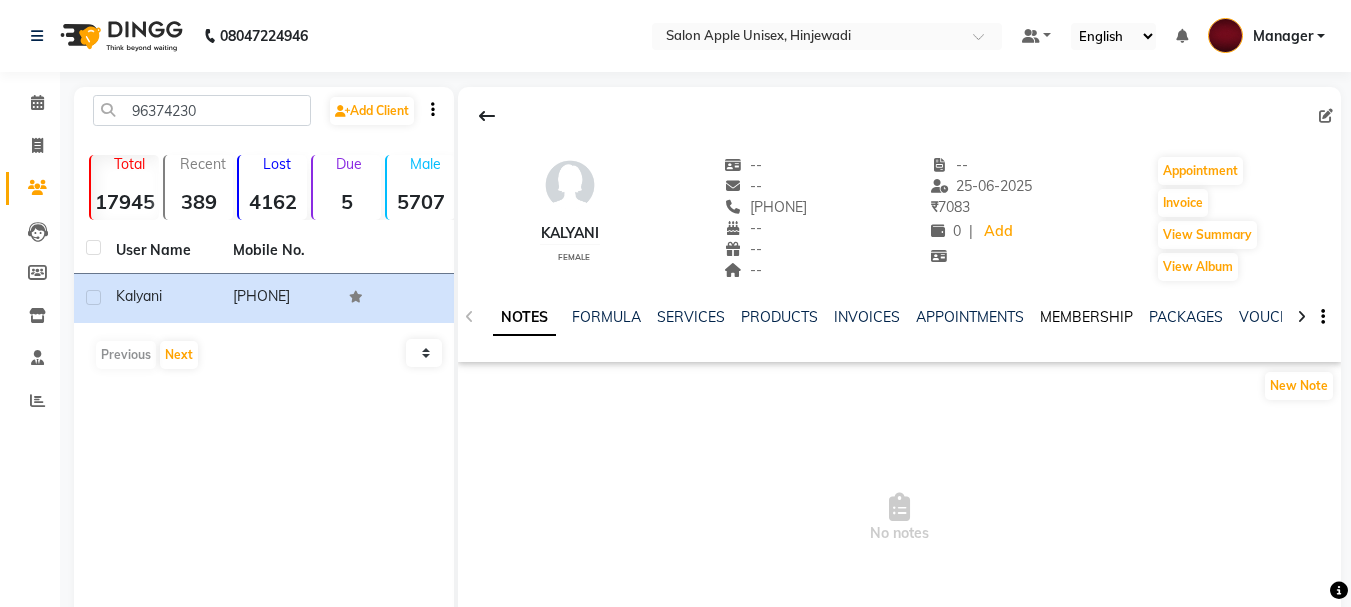 click on "MEMBERSHIP" 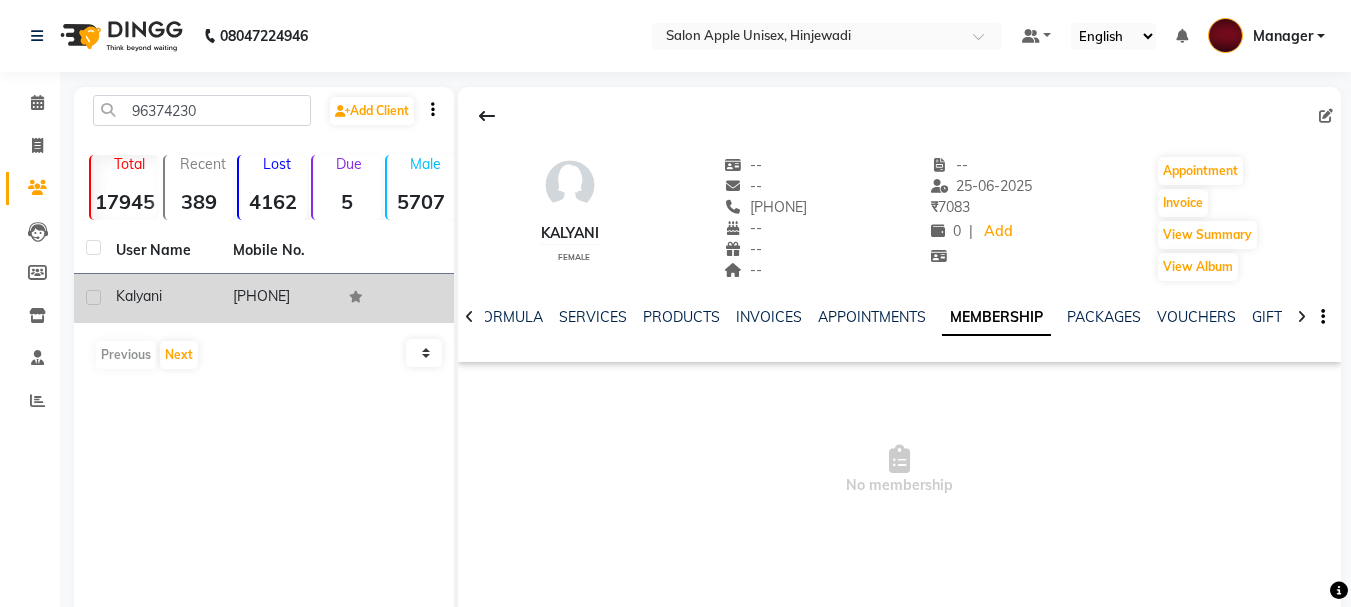 click on "Kalyani" 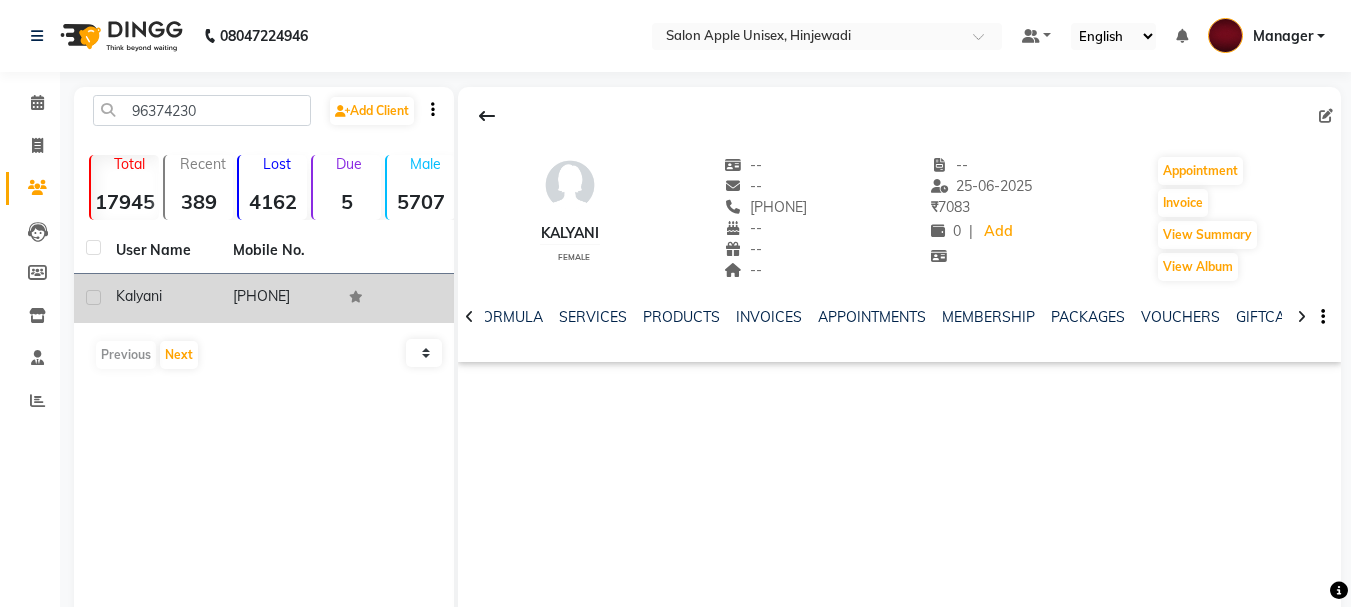 click on "[PHONE]" 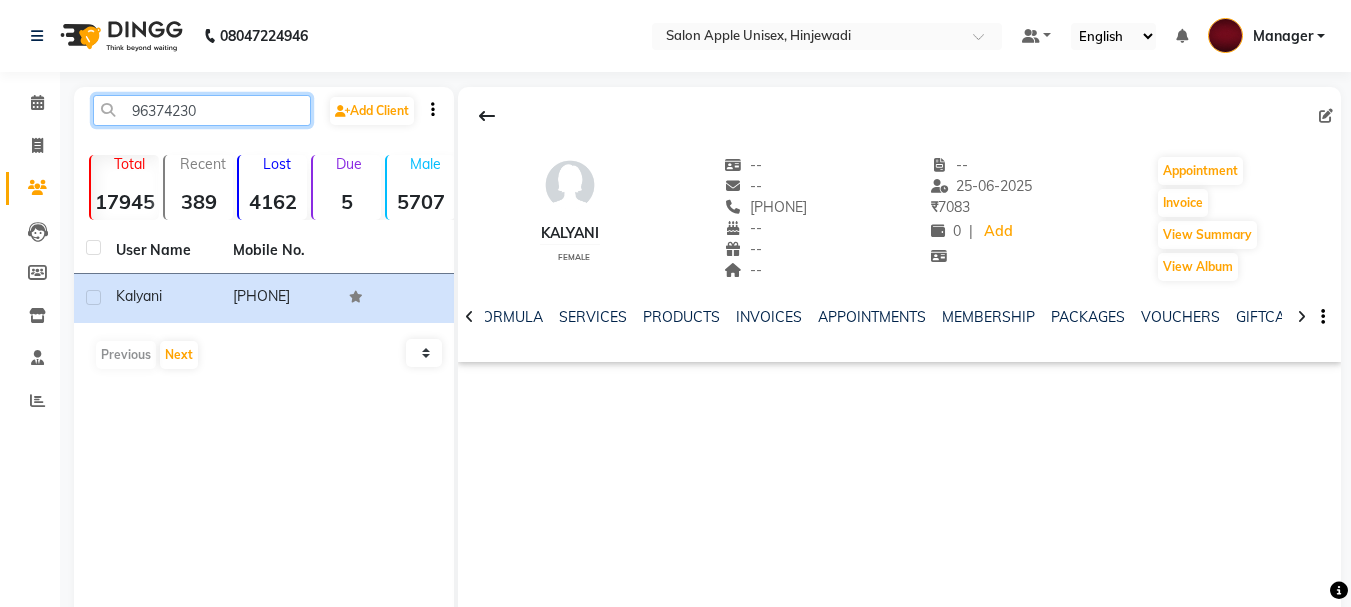click on "96374230" 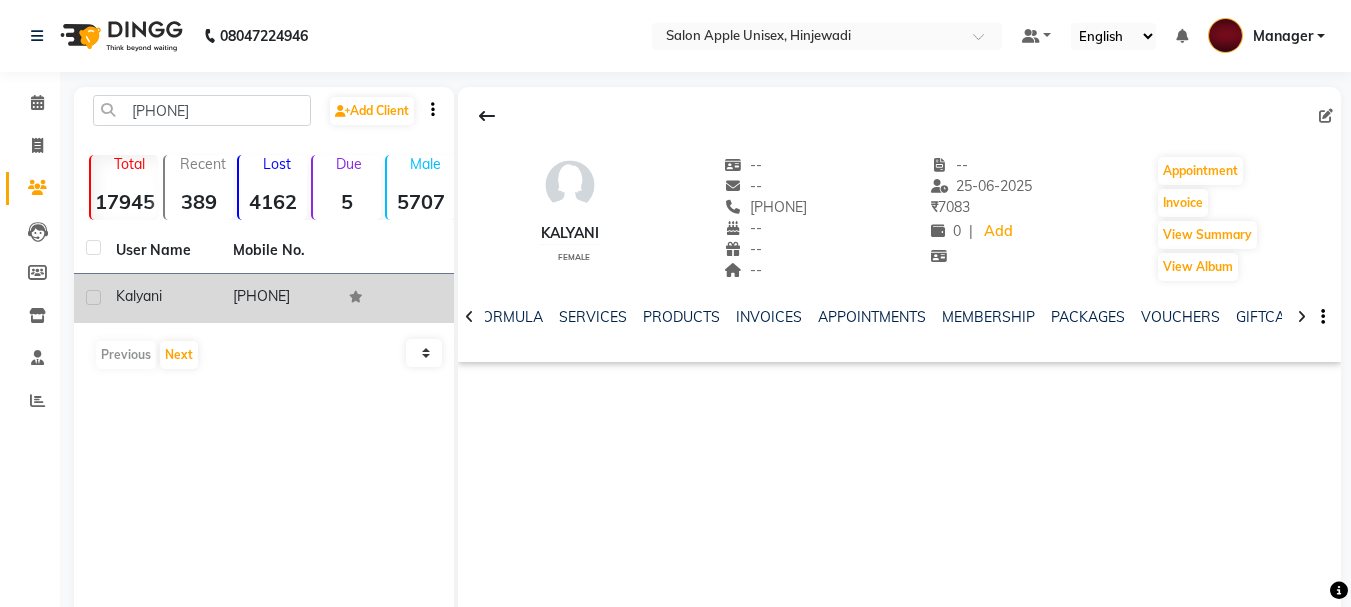 click on "[PHONE]" 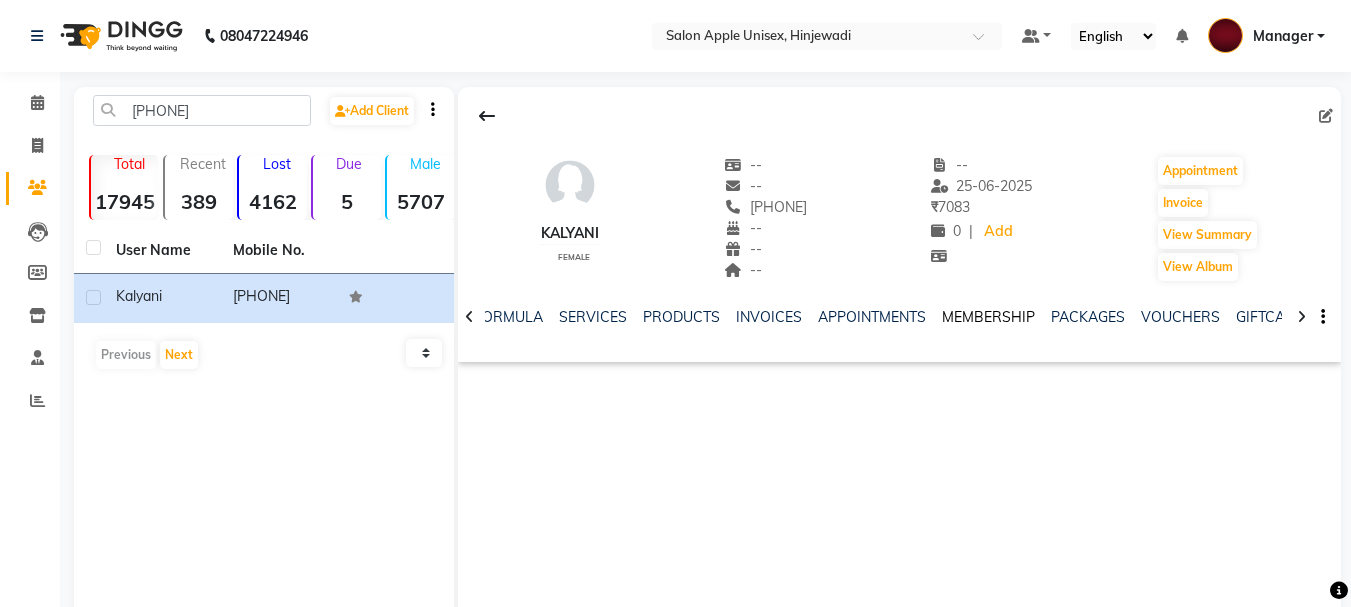 click on "MEMBERSHIP" 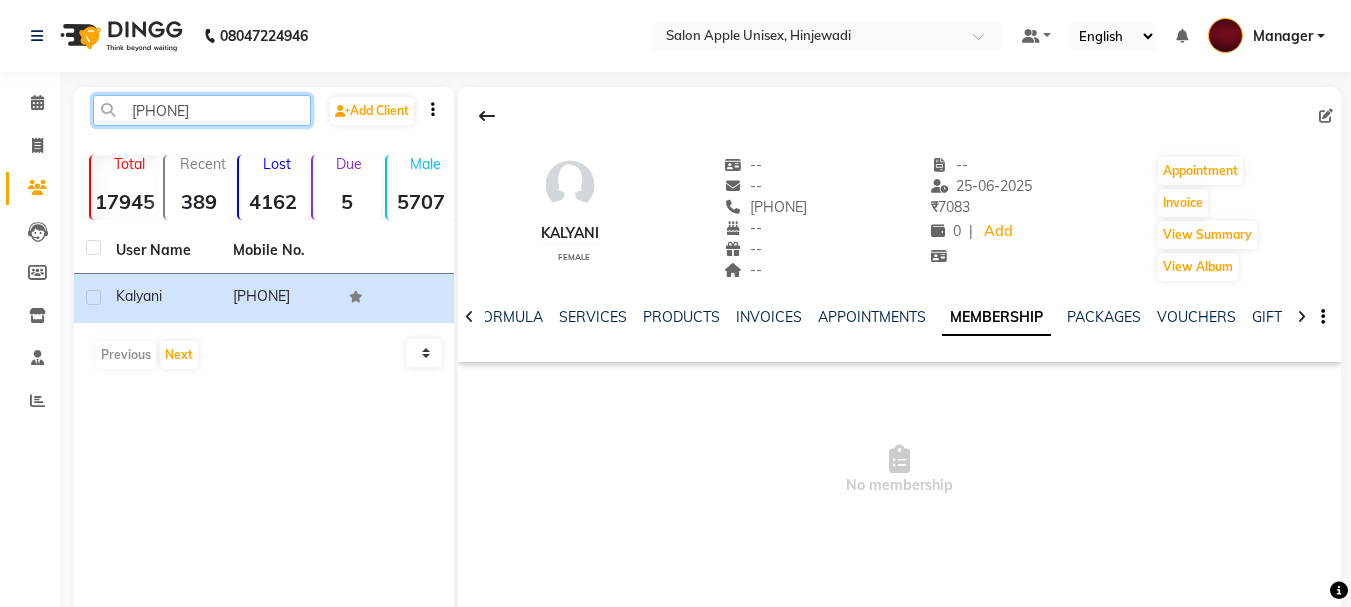 click on "[PHONE]" 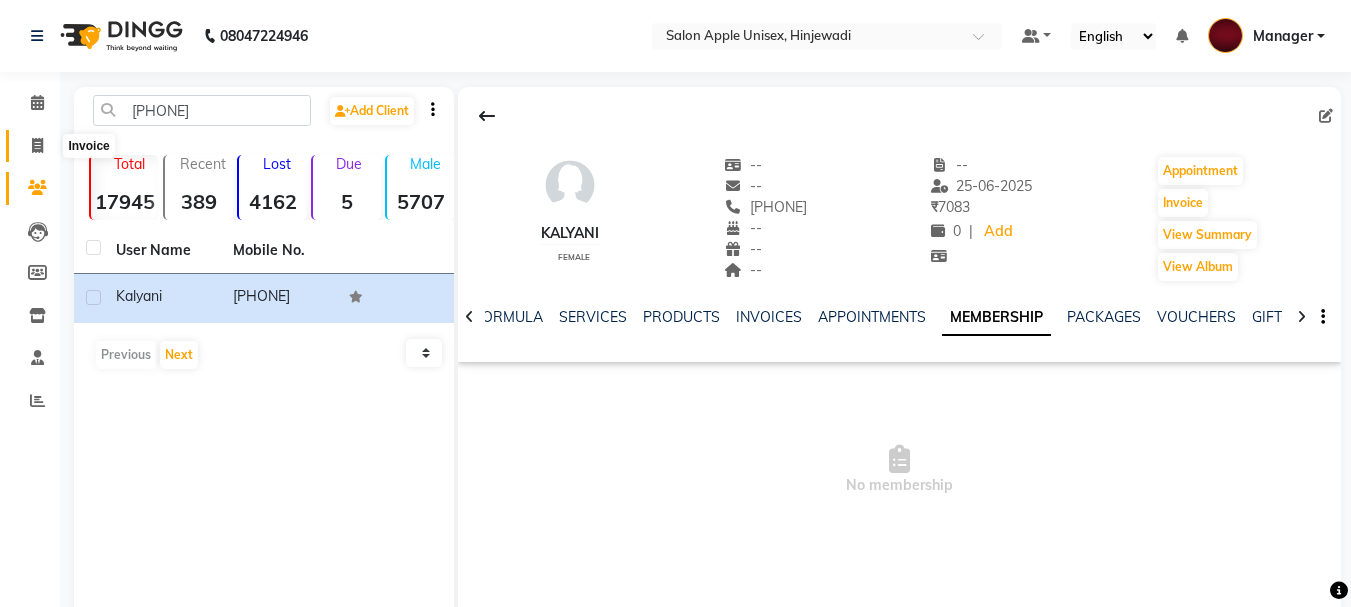 click 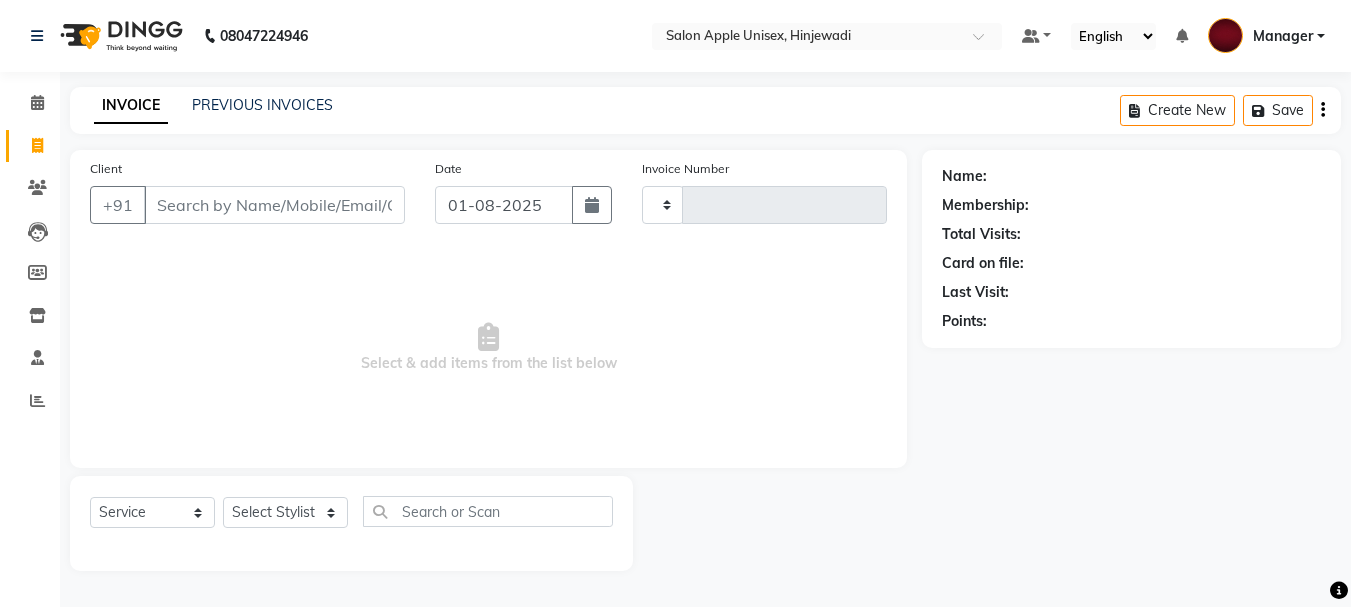 type on "0716" 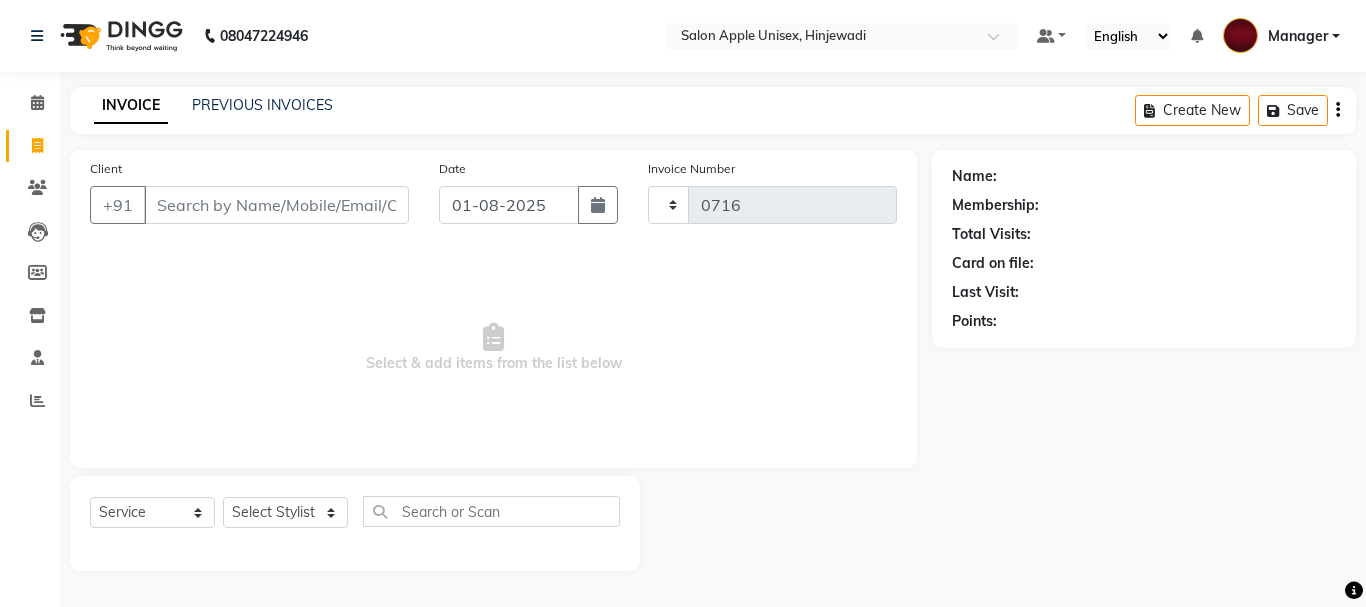 select on "112" 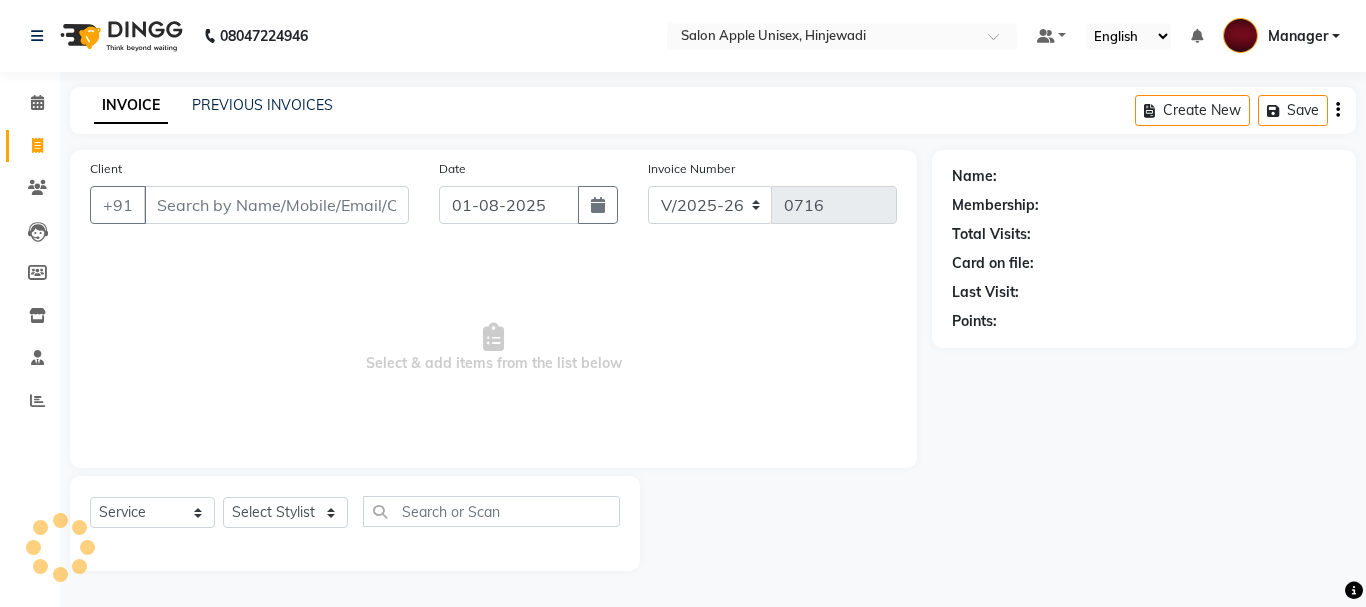 click on "Client" at bounding box center [276, 205] 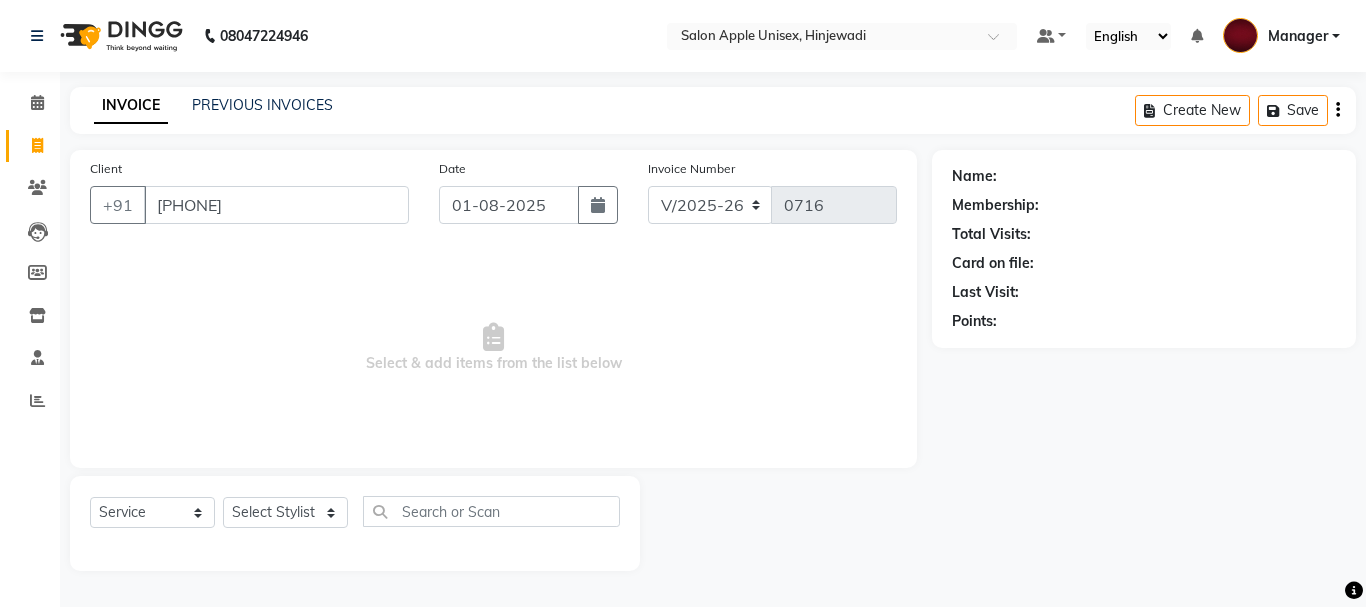 type on "[PHONE]" 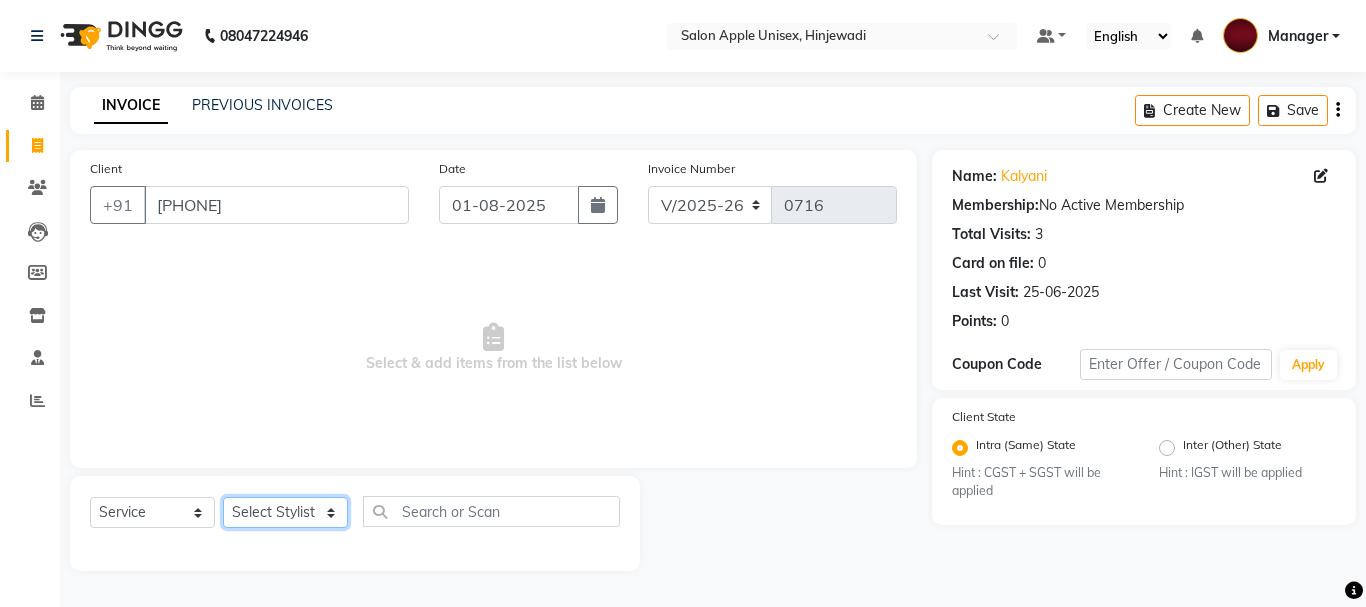click on "Select Stylist Dilip(Owner) Manager Manisha (Owner) Nandini pachpande Sanjana Suyog Pansare Santosh Tejashri Pradip Kamble" 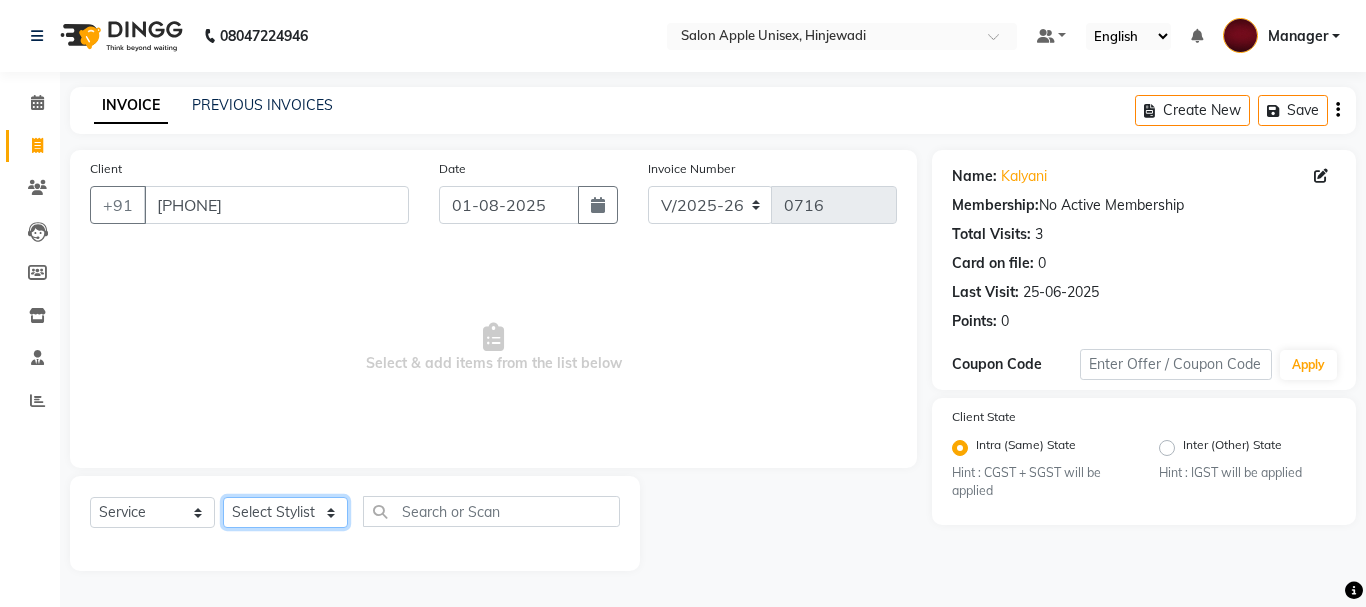 select on "47178" 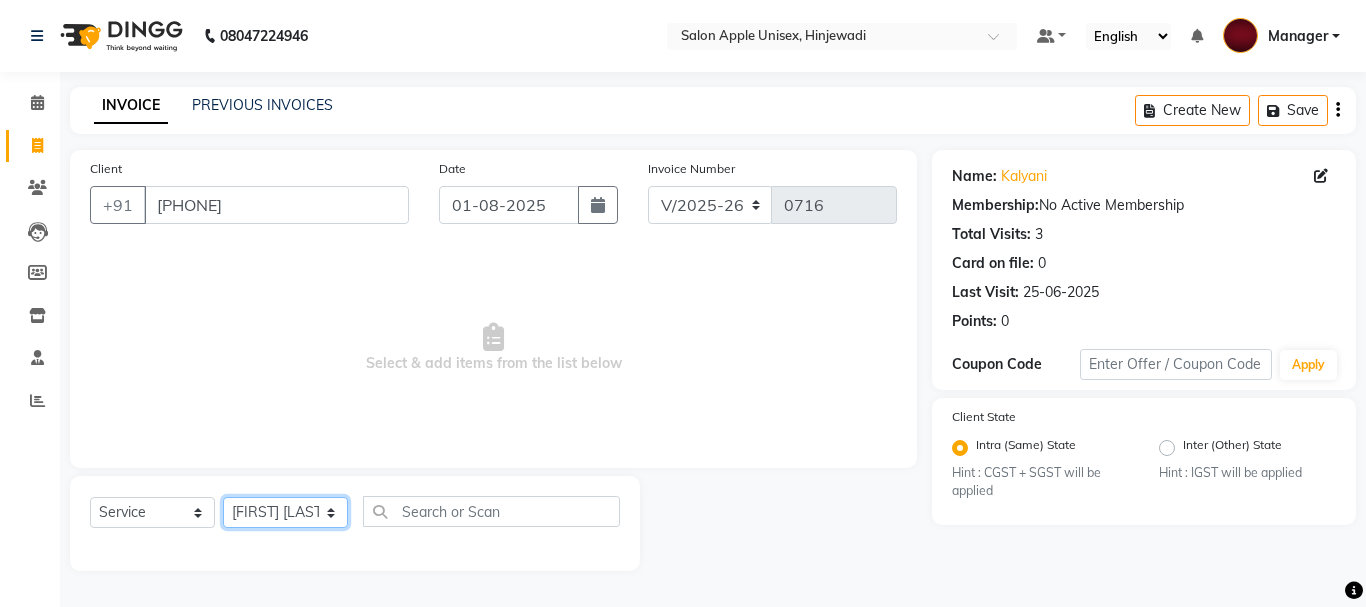 click on "Select Stylist Dilip(Owner) Manager Manisha (Owner) Nandini pachpande Sanjana Suyog Pansare Santosh Tejashri Pradip Kamble" 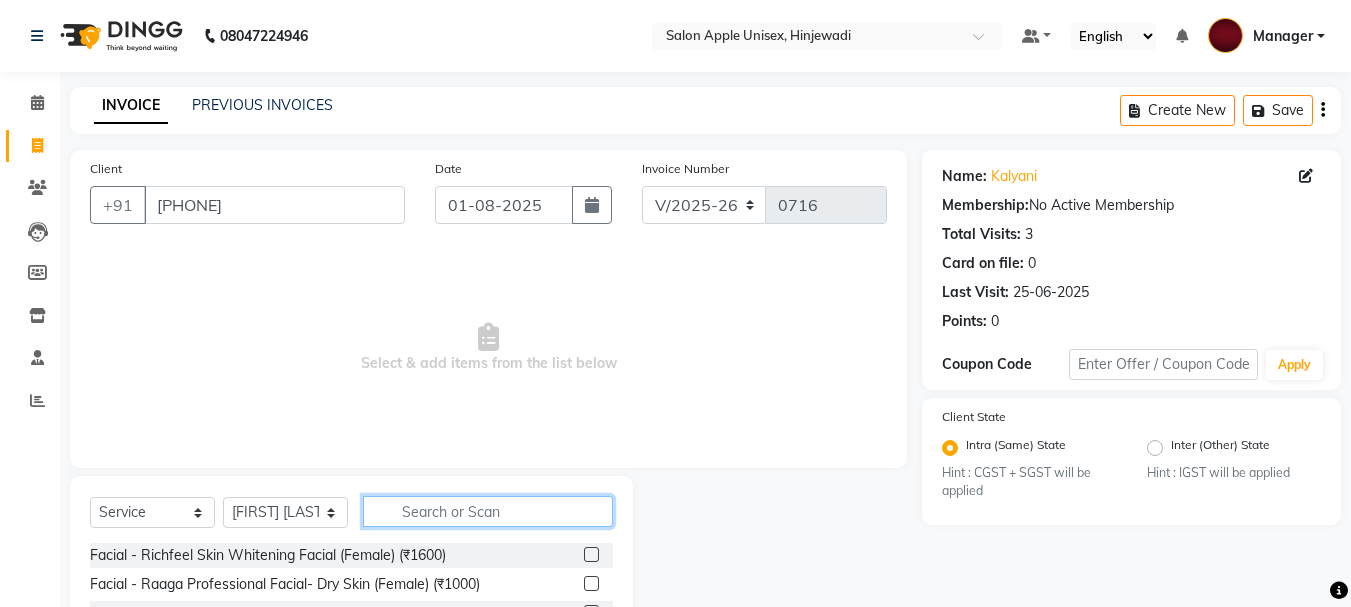 click 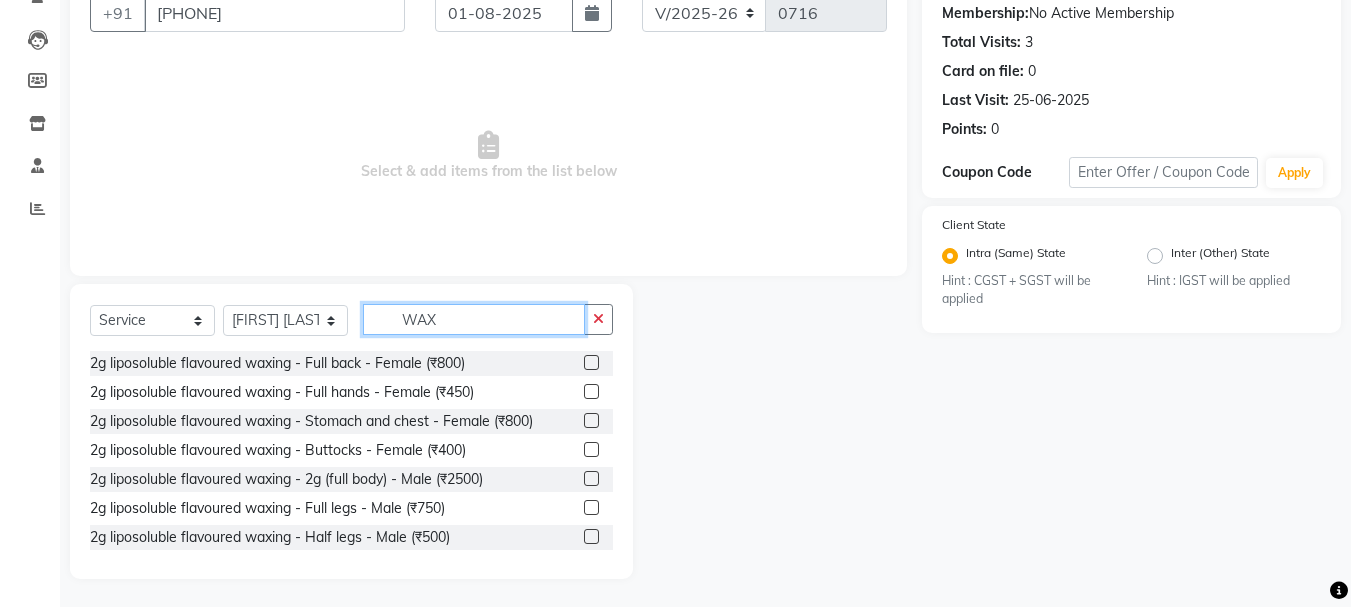 scroll, scrollTop: 194, scrollLeft: 0, axis: vertical 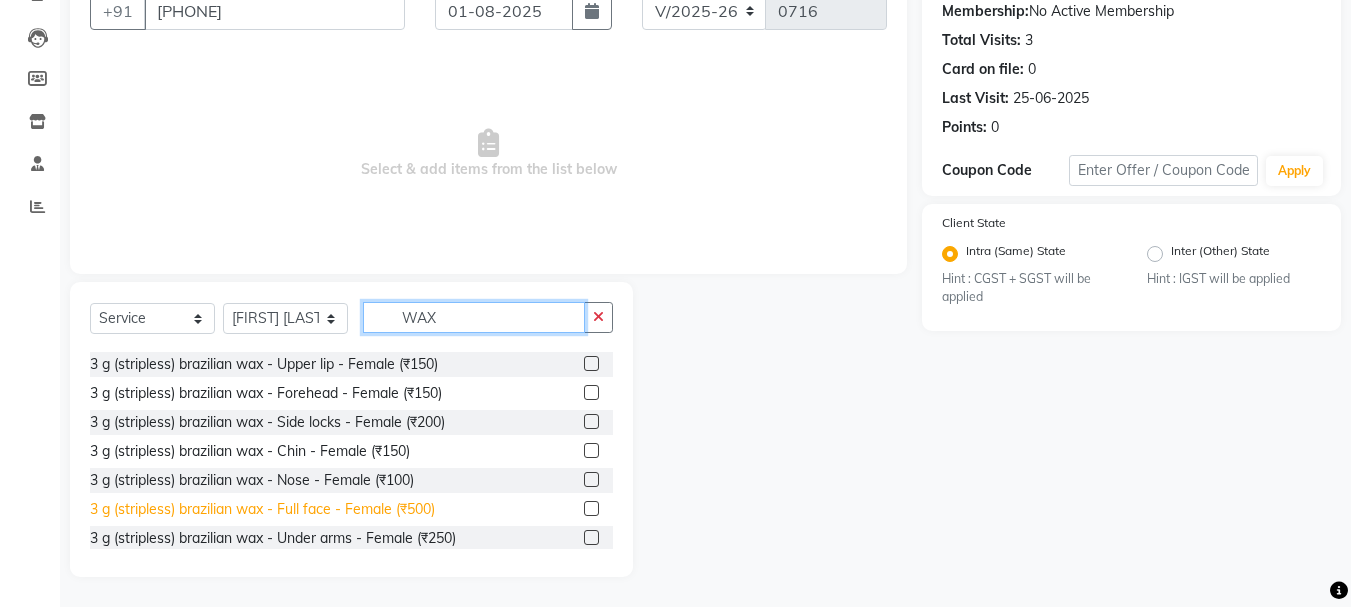 type on "WAX" 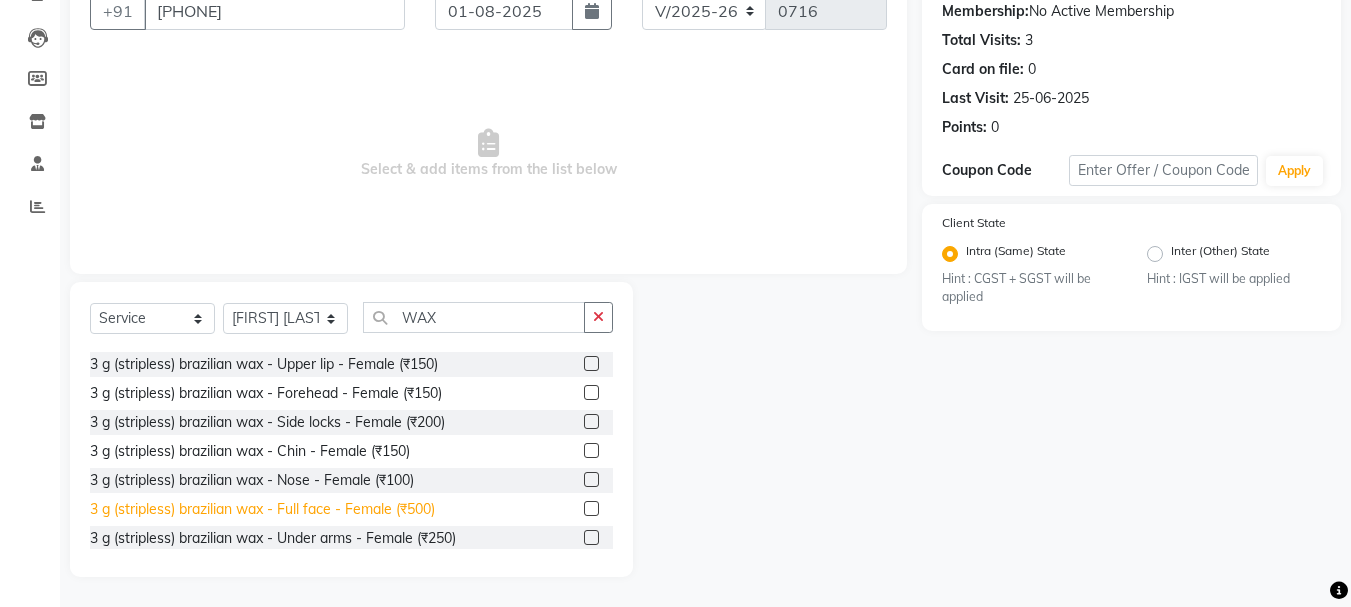 click on "3 g (stripless) brazilian wax - Full face - Female (₹500)" 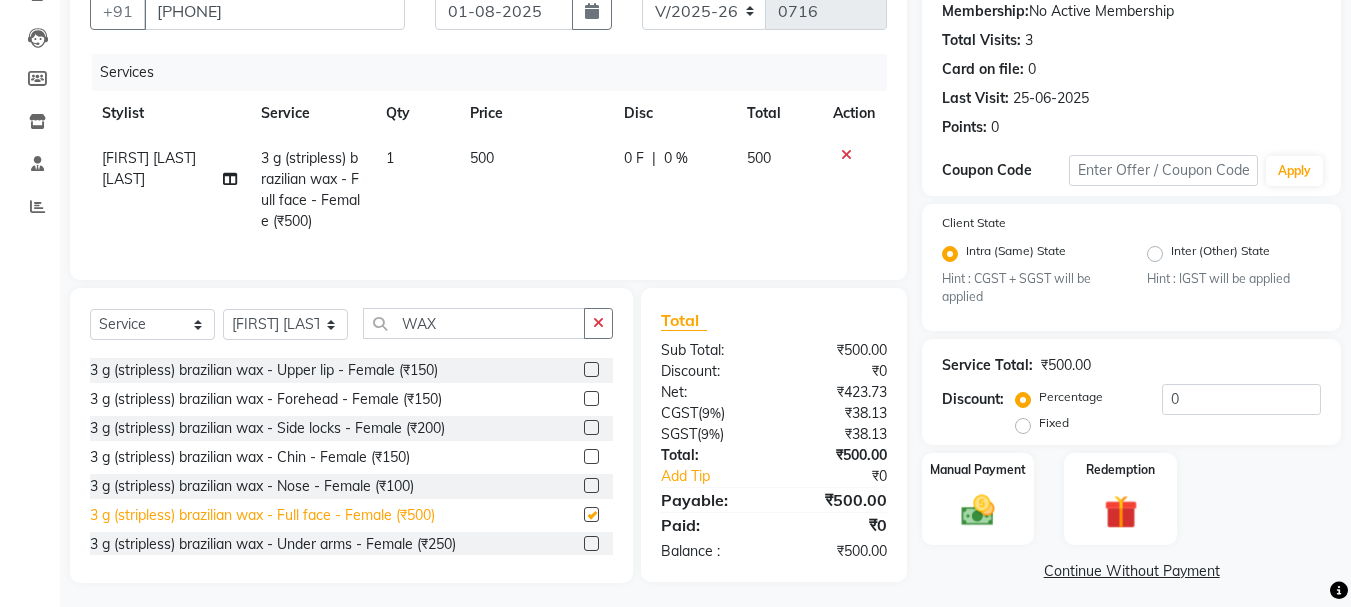 checkbox on "false" 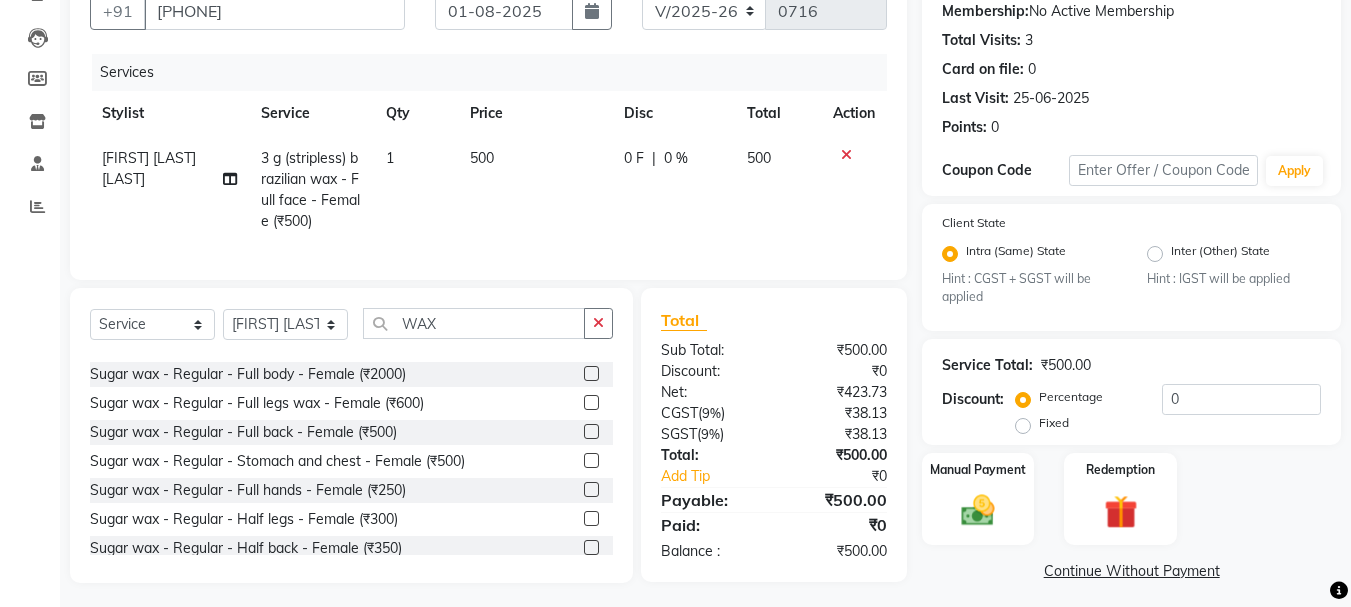 scroll, scrollTop: 607, scrollLeft: 0, axis: vertical 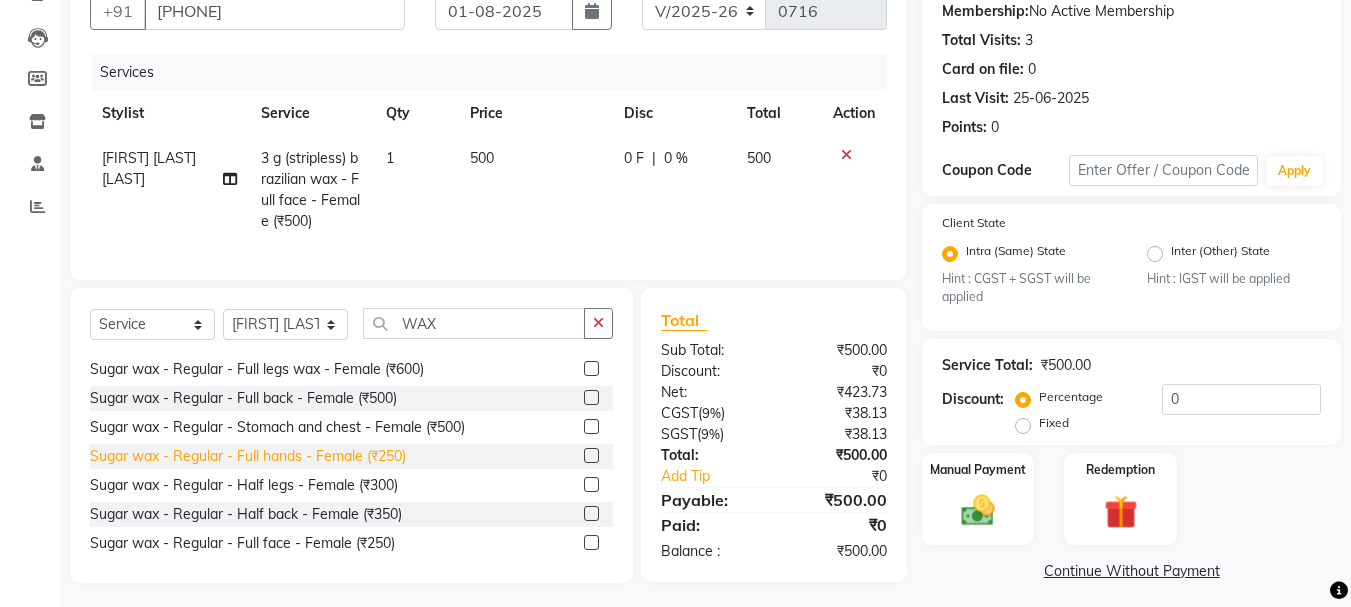 click on "Sugar wax - Regular - Full hands - Female (₹250)" 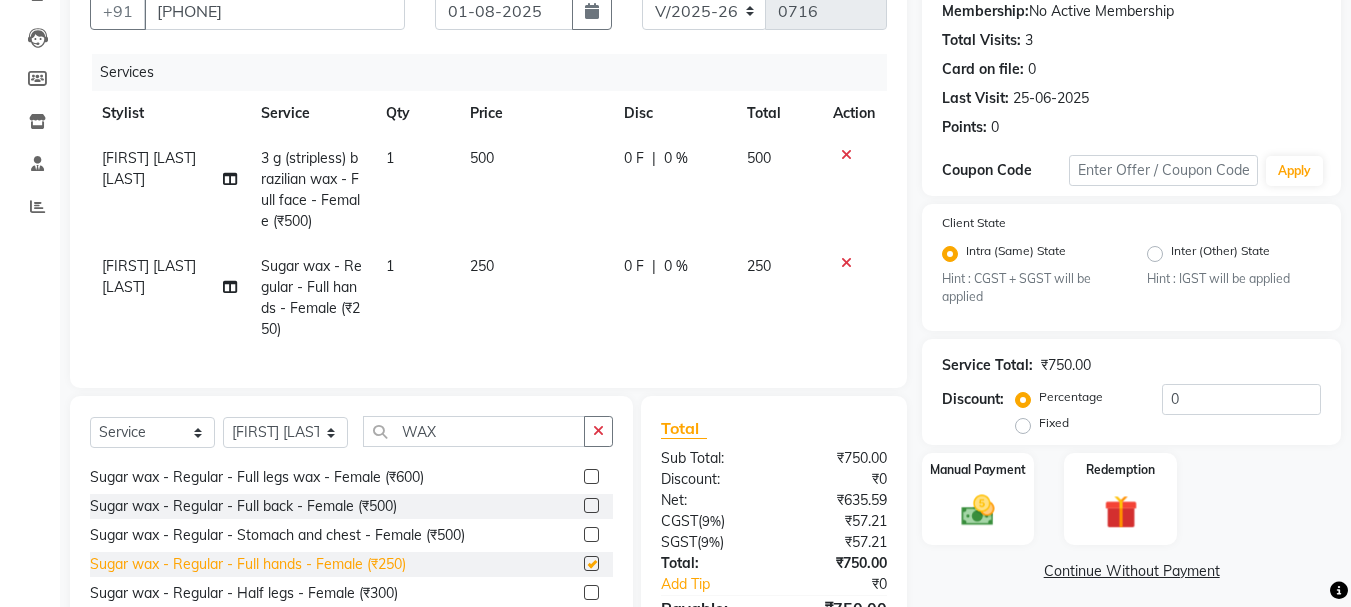 checkbox on "false" 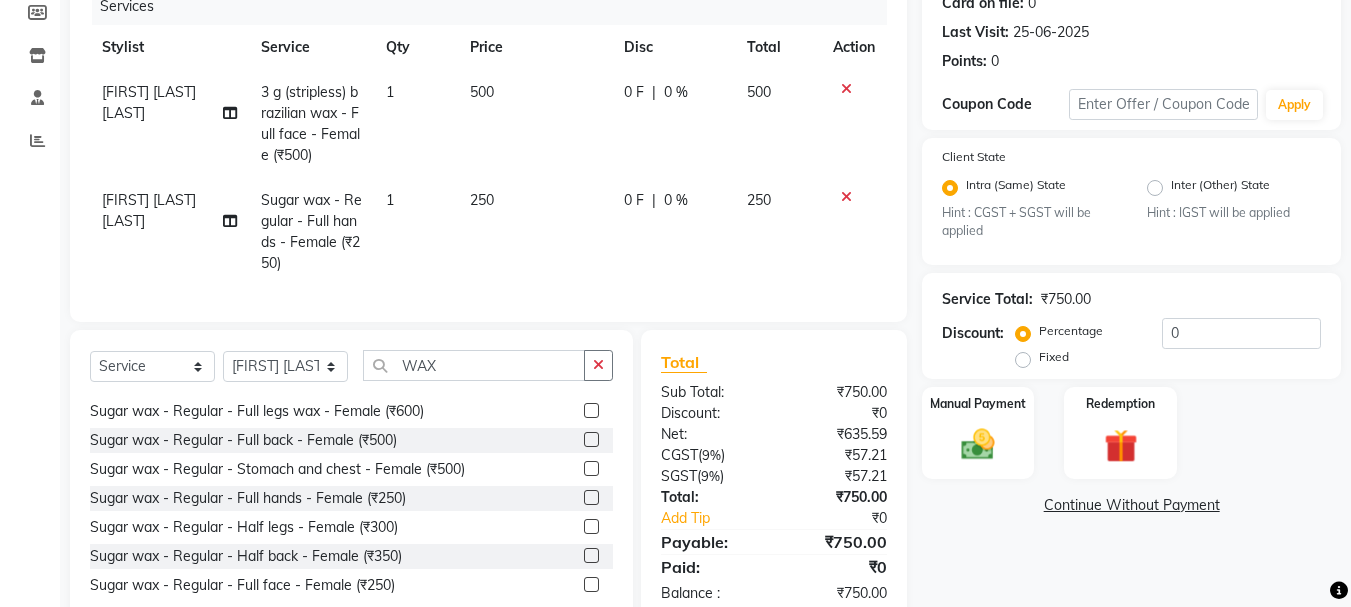 scroll, scrollTop: 323, scrollLeft: 0, axis: vertical 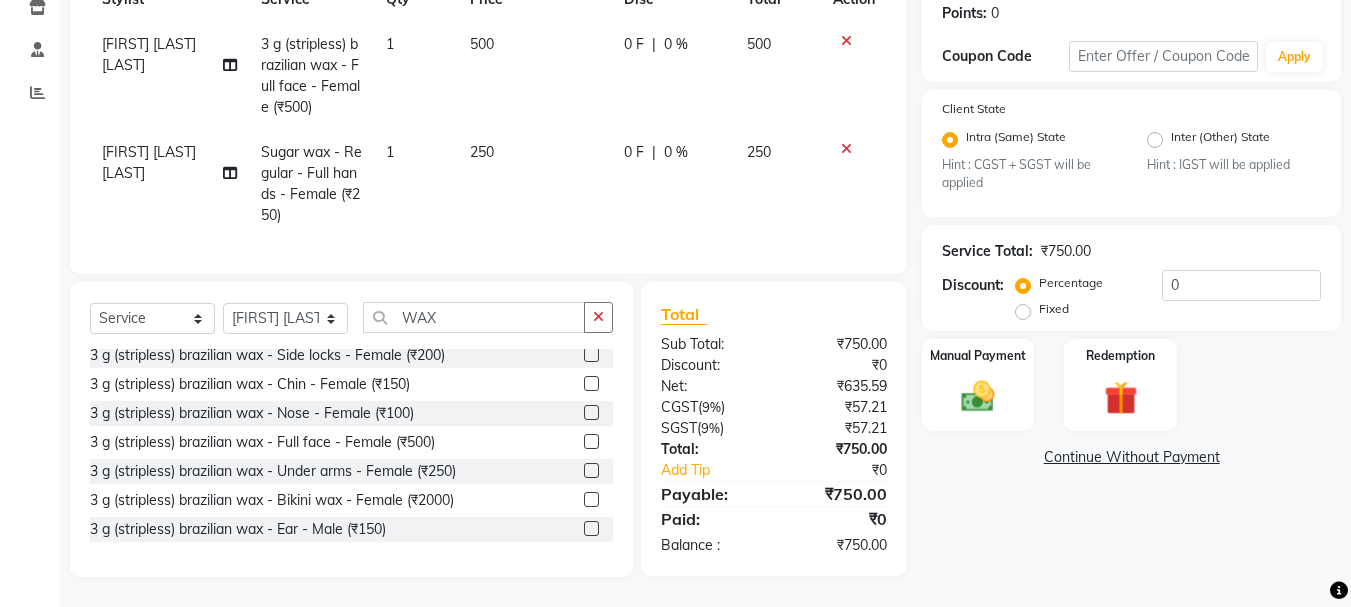 click 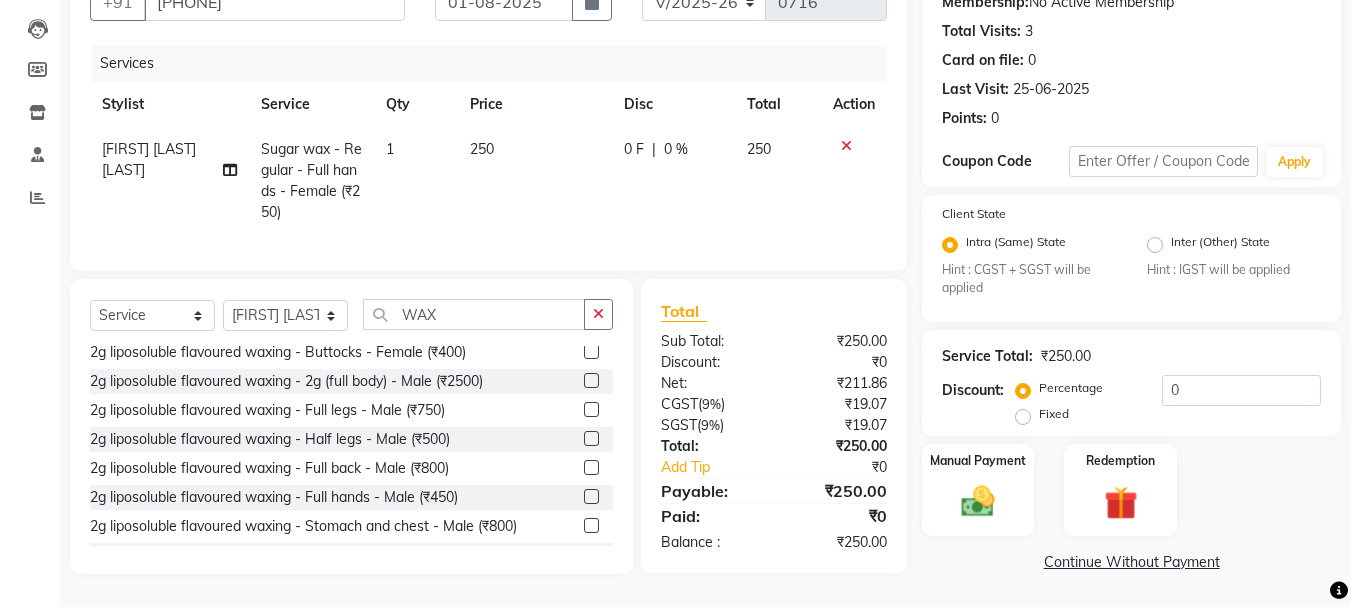 scroll, scrollTop: 84, scrollLeft: 0, axis: vertical 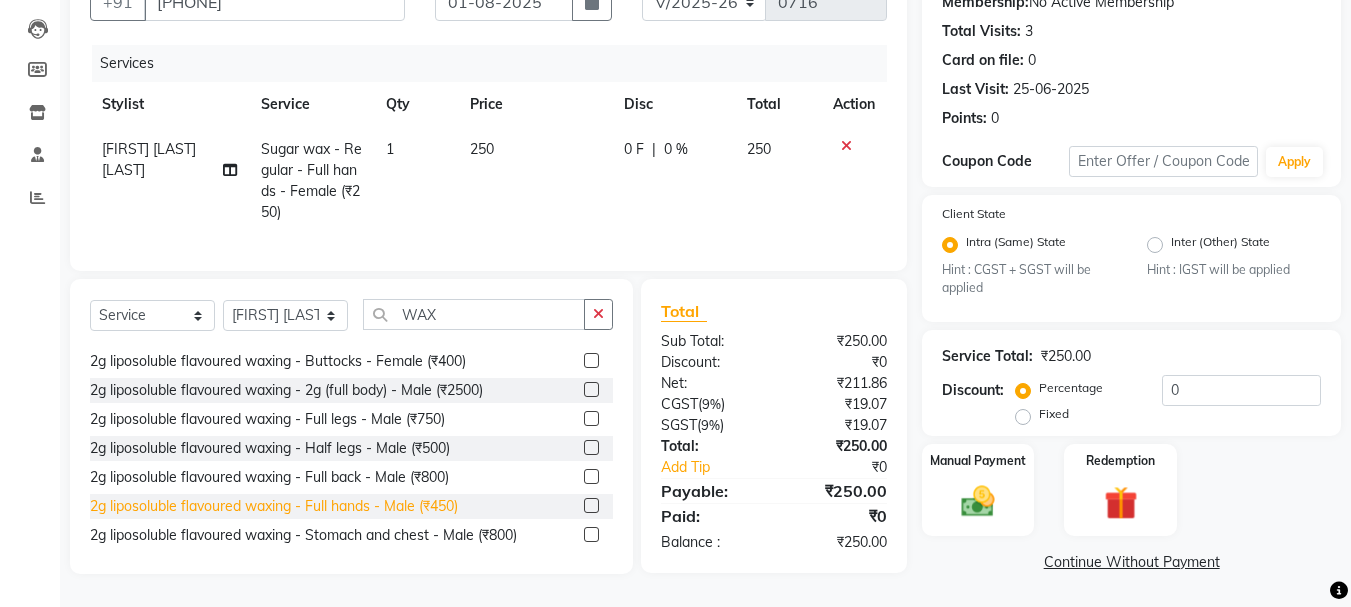 click on "2g liposoluble flavoured waxing - Full hands - Male (₹450)" 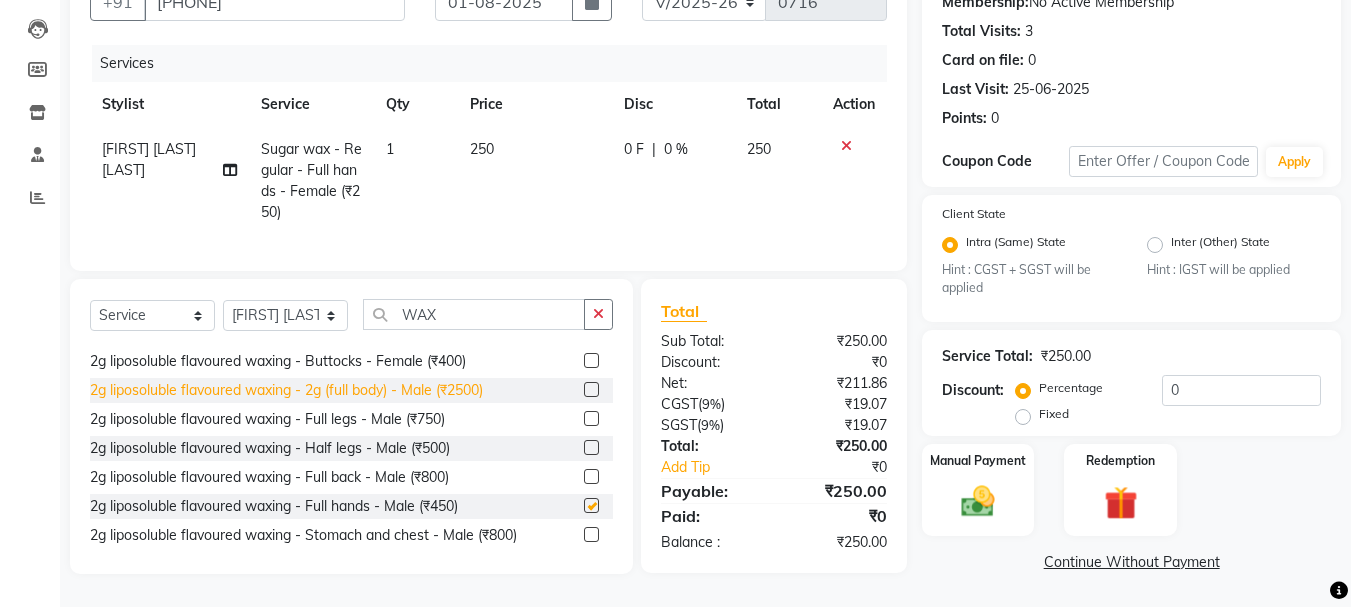 checkbox on "false" 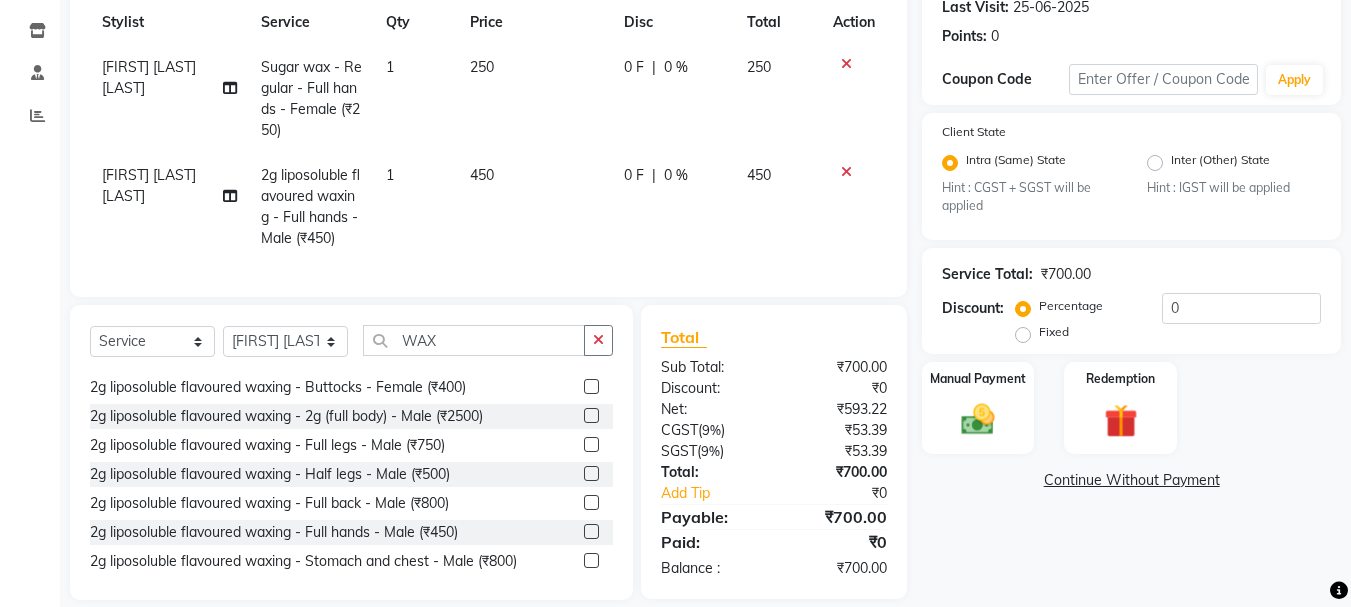 scroll, scrollTop: 323, scrollLeft: 0, axis: vertical 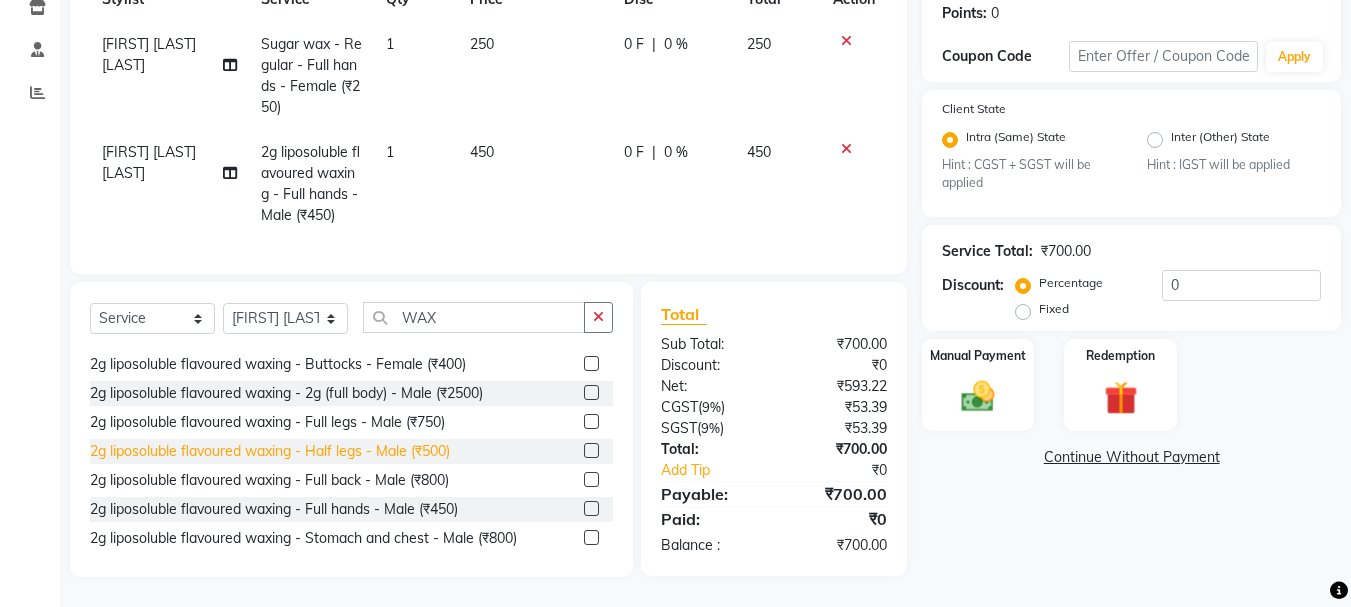 click on "2g liposoluble flavoured waxing - Half legs - Male (₹500)" 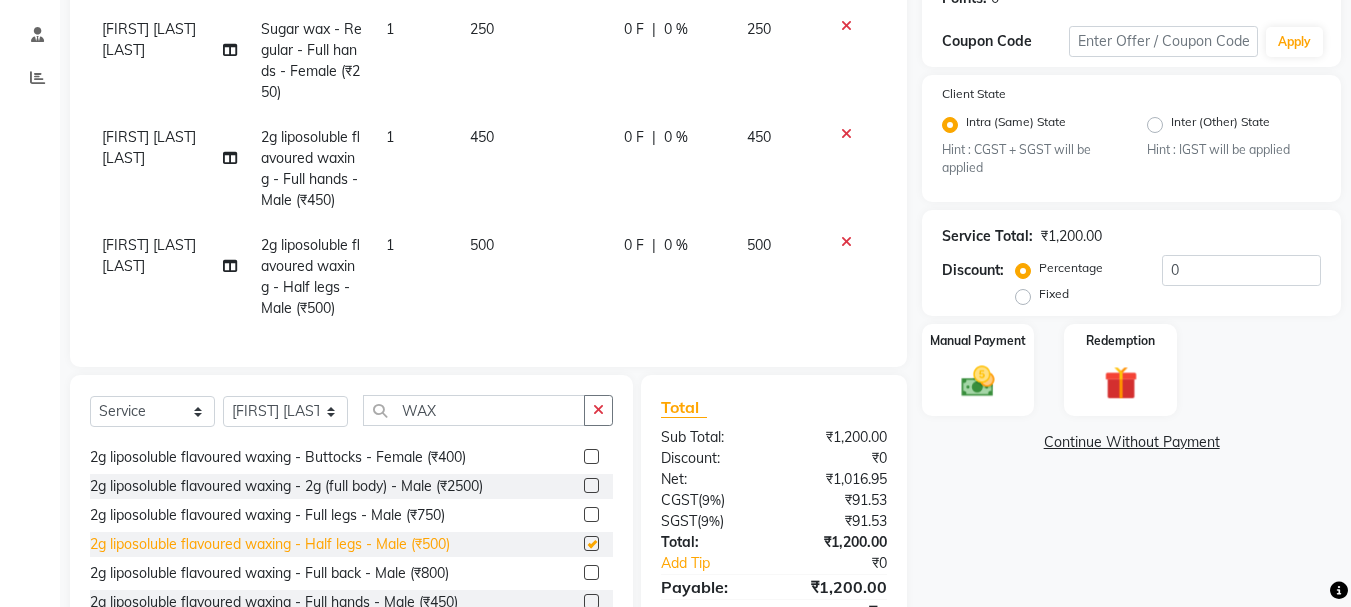 checkbox on "false" 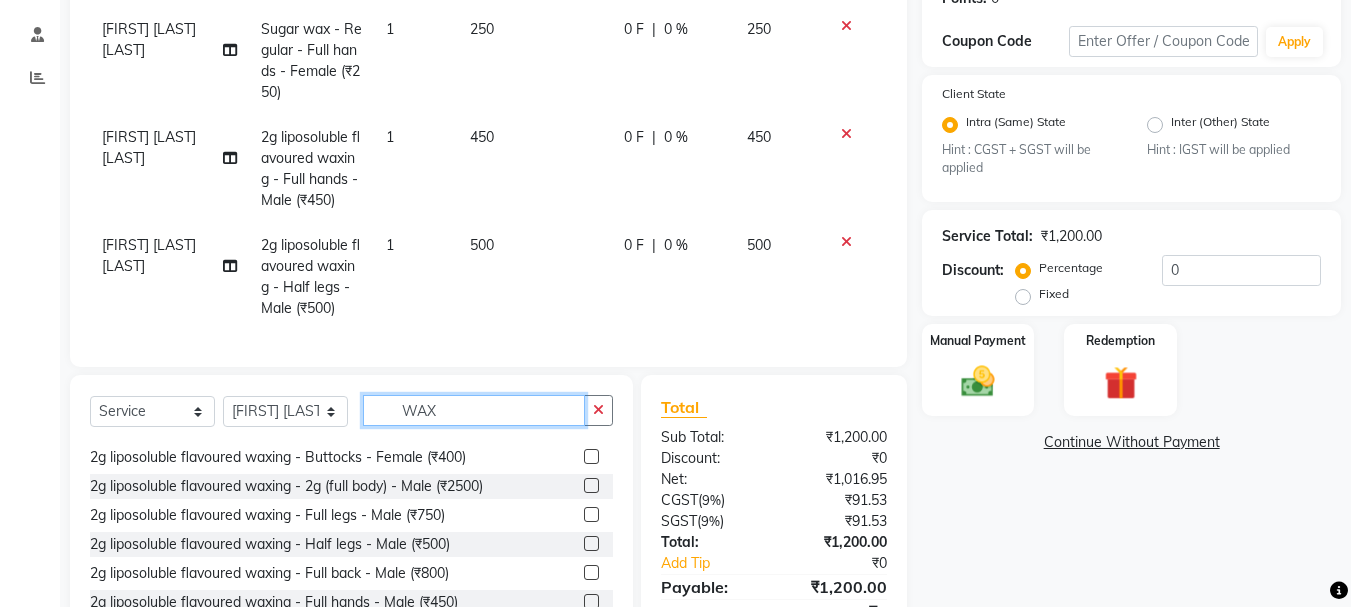click on "WAX" 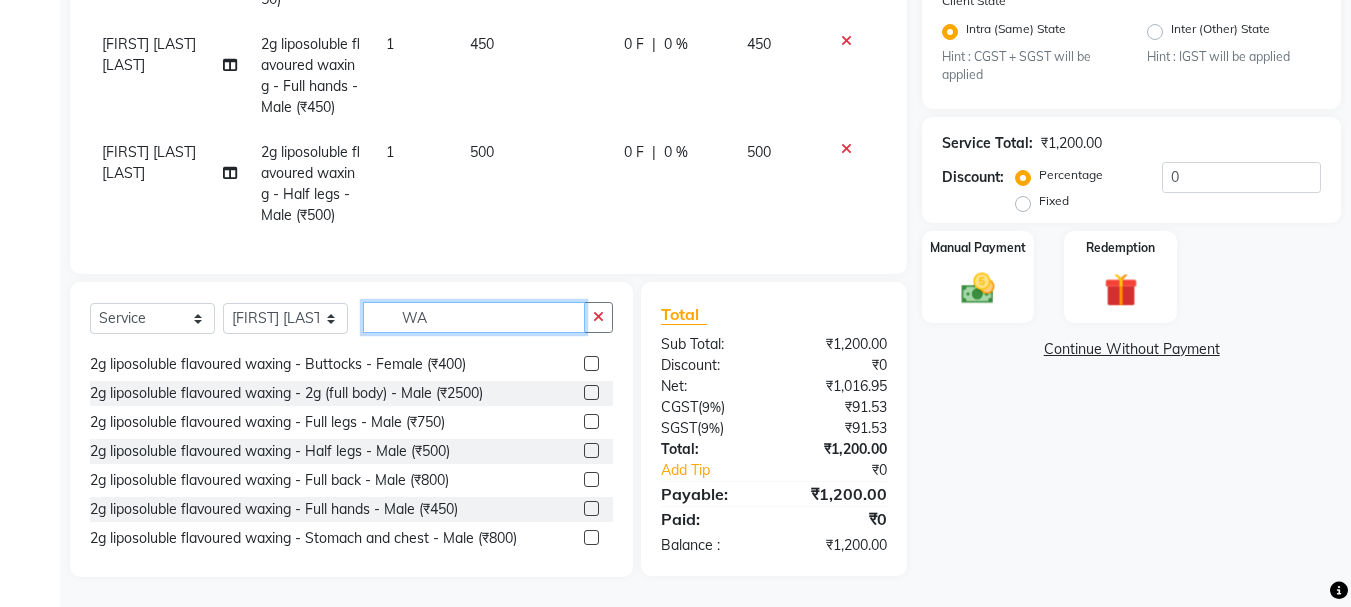 scroll, scrollTop: 431, scrollLeft: 0, axis: vertical 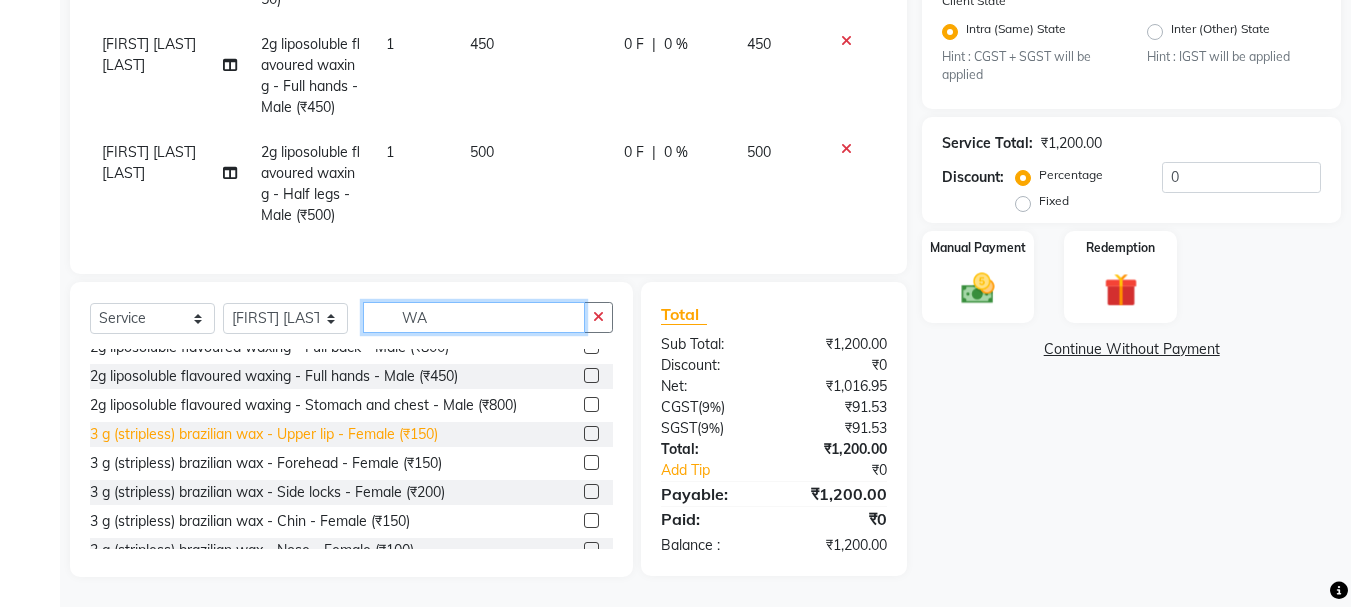 type on "WA" 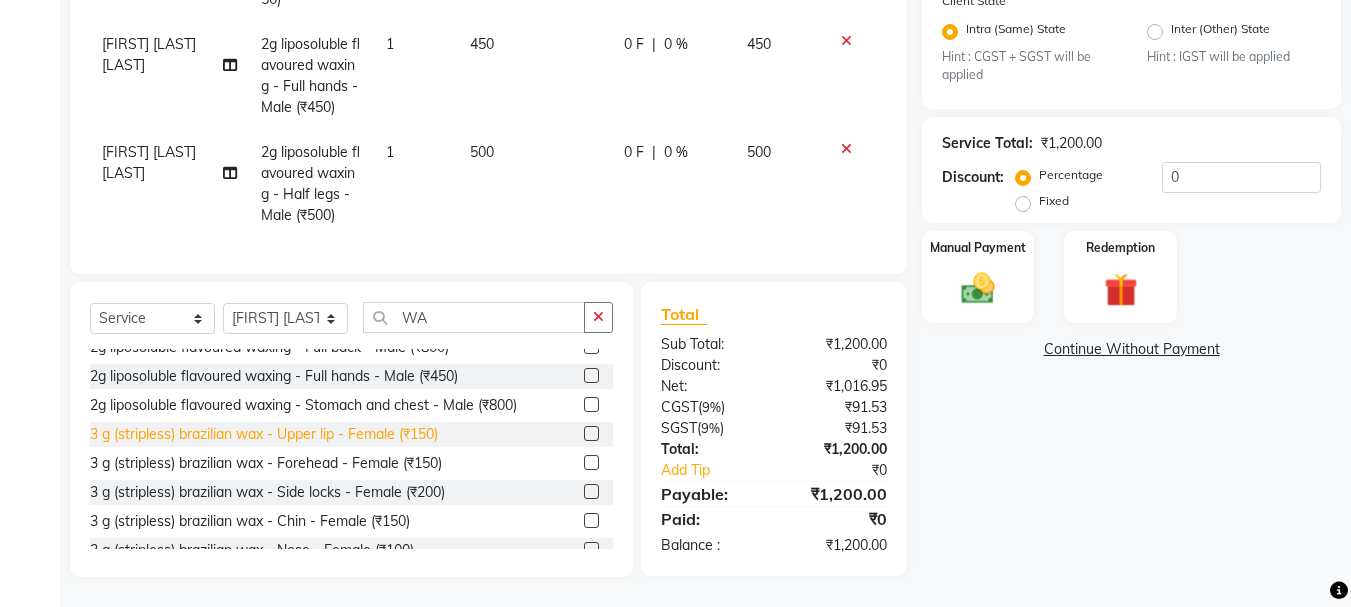 click on "3 g (stripless) brazilian wax - Upper lip - Female (₹150)" 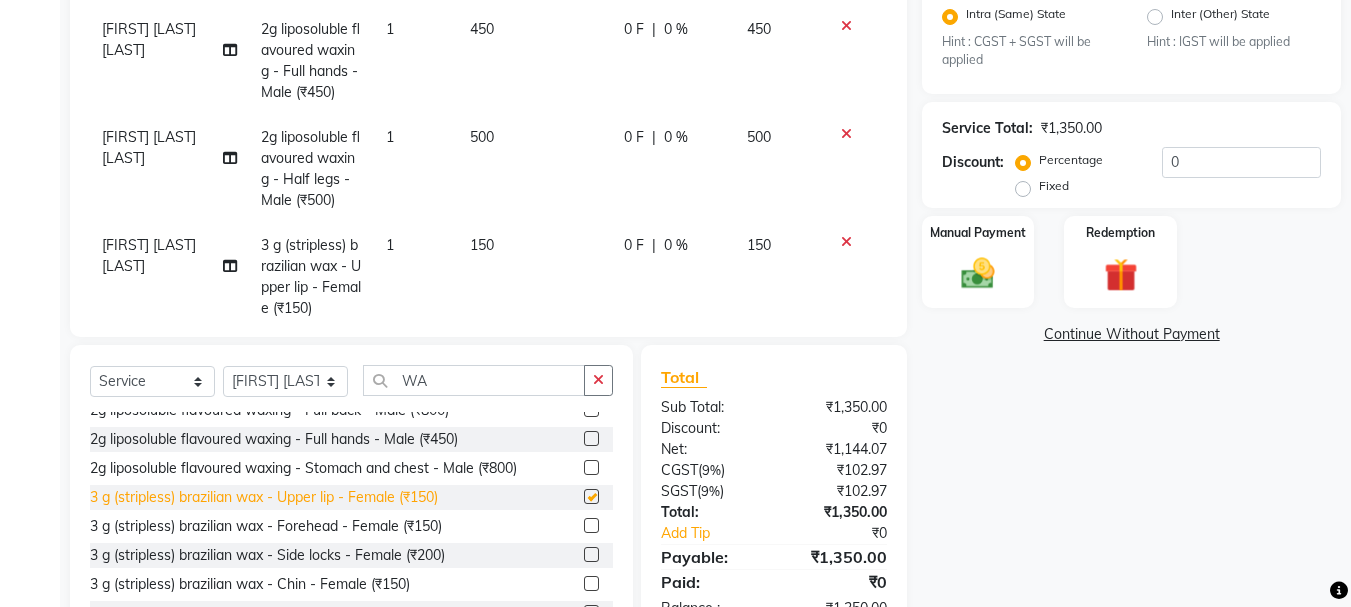 checkbox on "false" 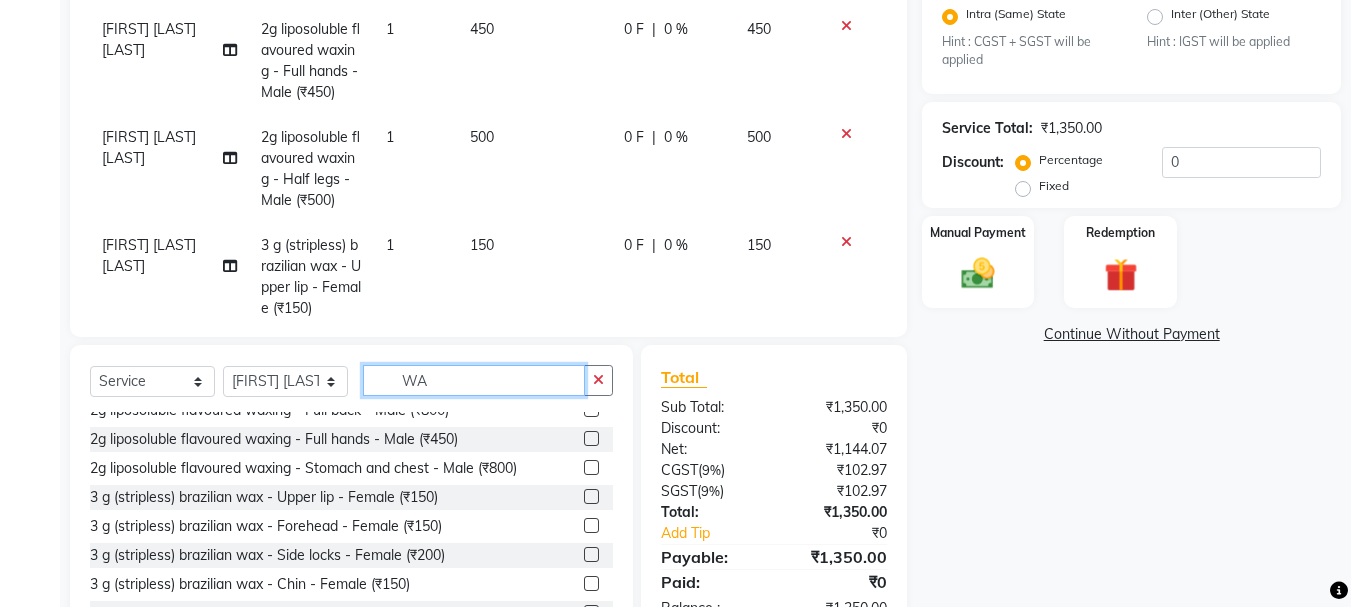 click on "WA" 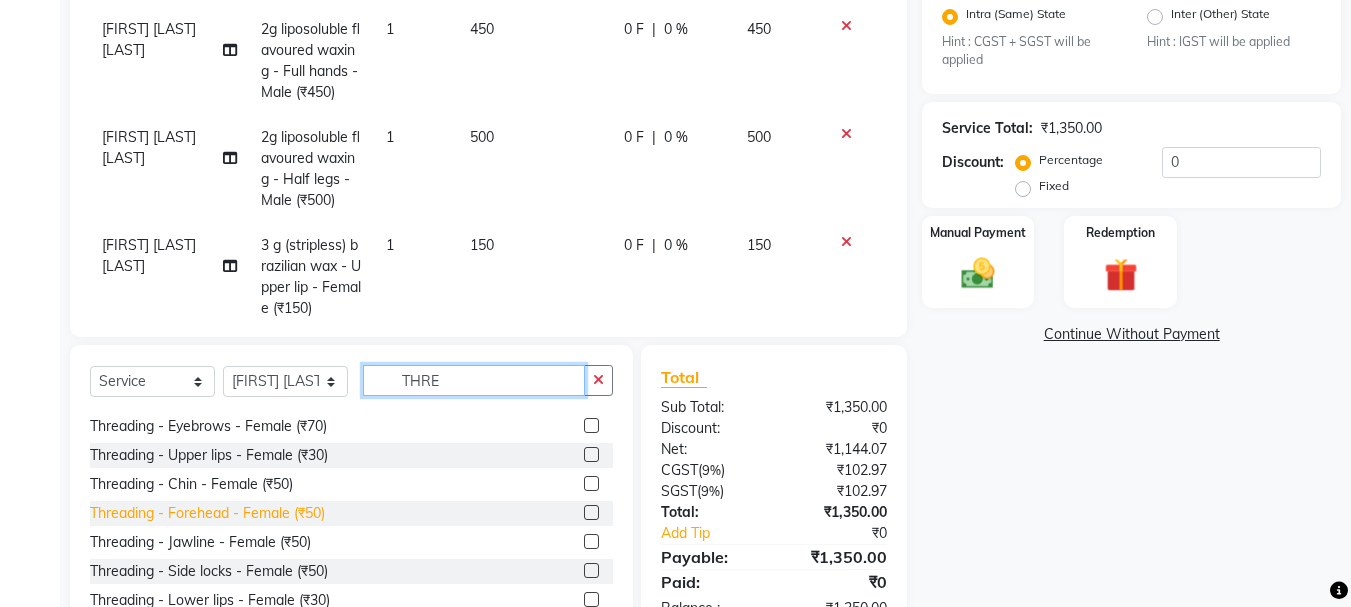scroll, scrollTop: 0, scrollLeft: 0, axis: both 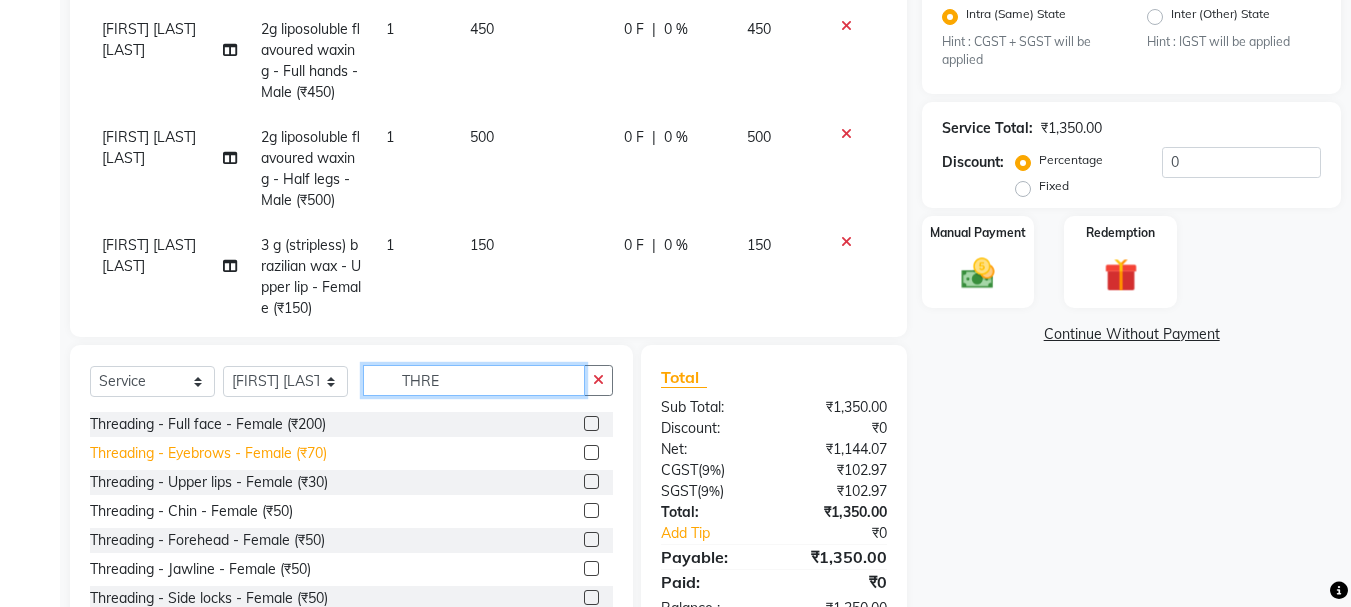 type on "THRE" 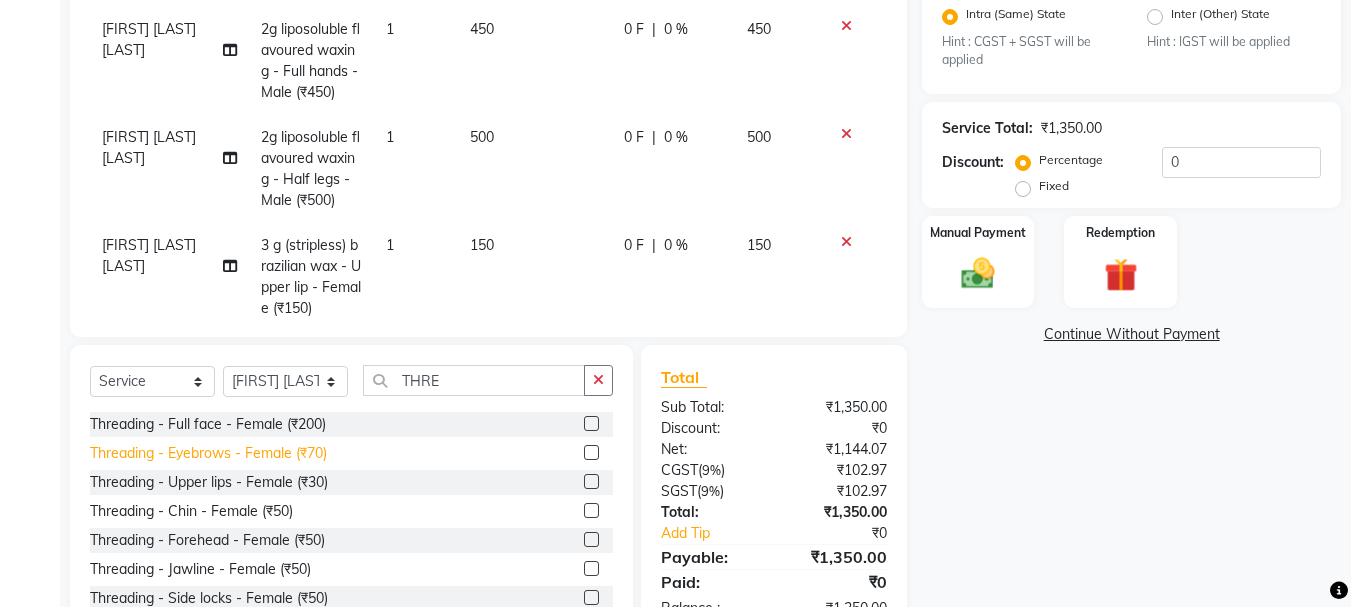 click on "Threading - Eyebrows - Female (₹70)" 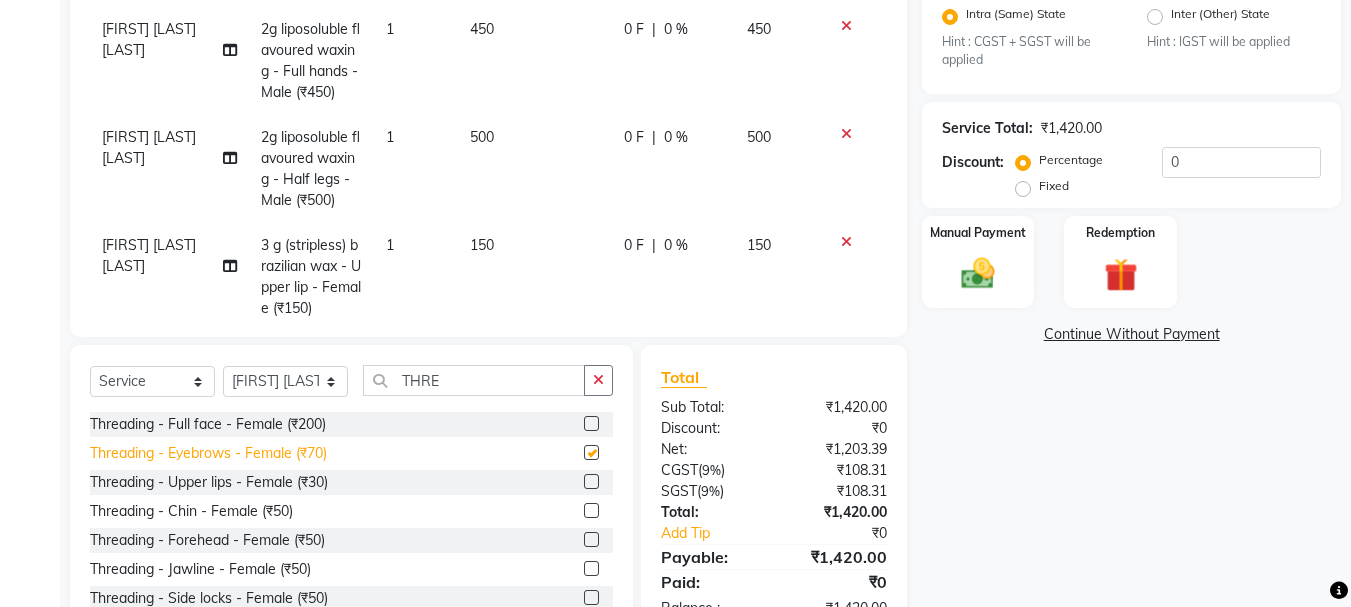checkbox on "false" 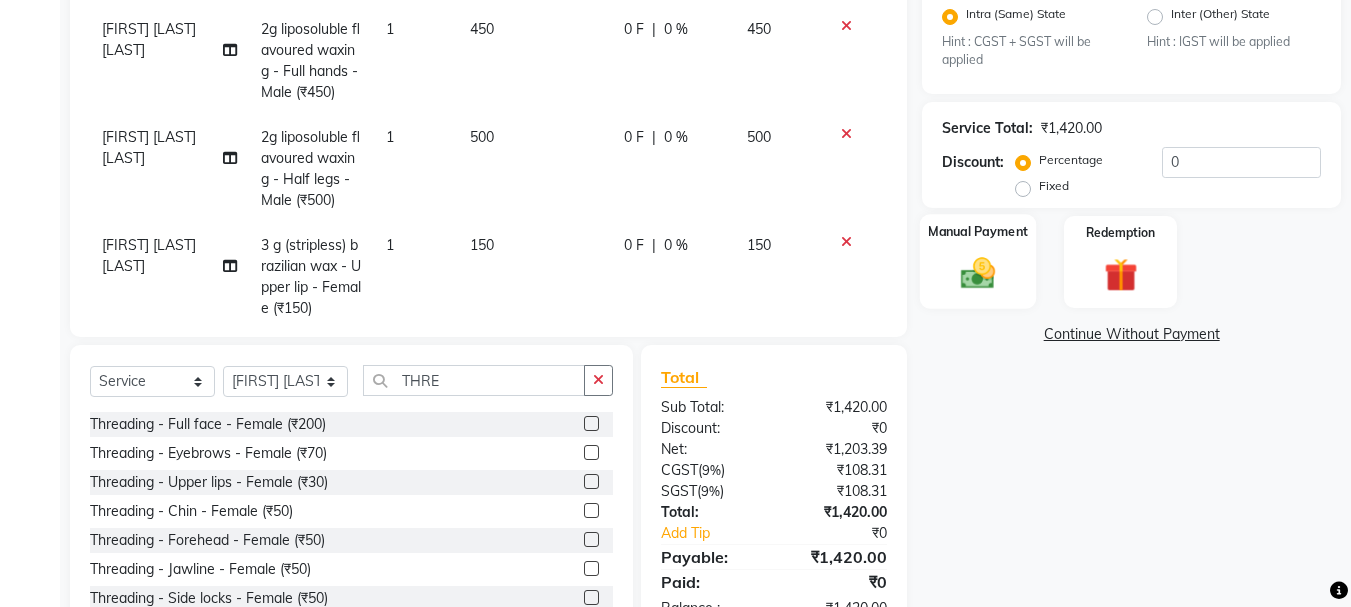 click 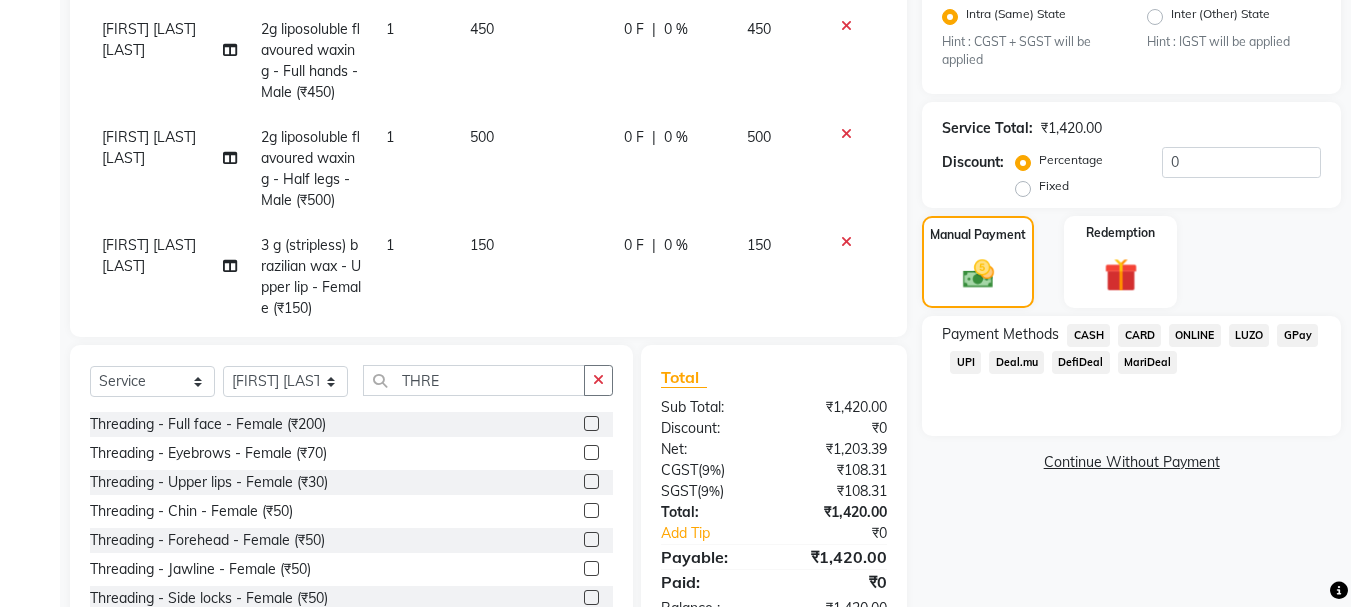 click on "UPI" 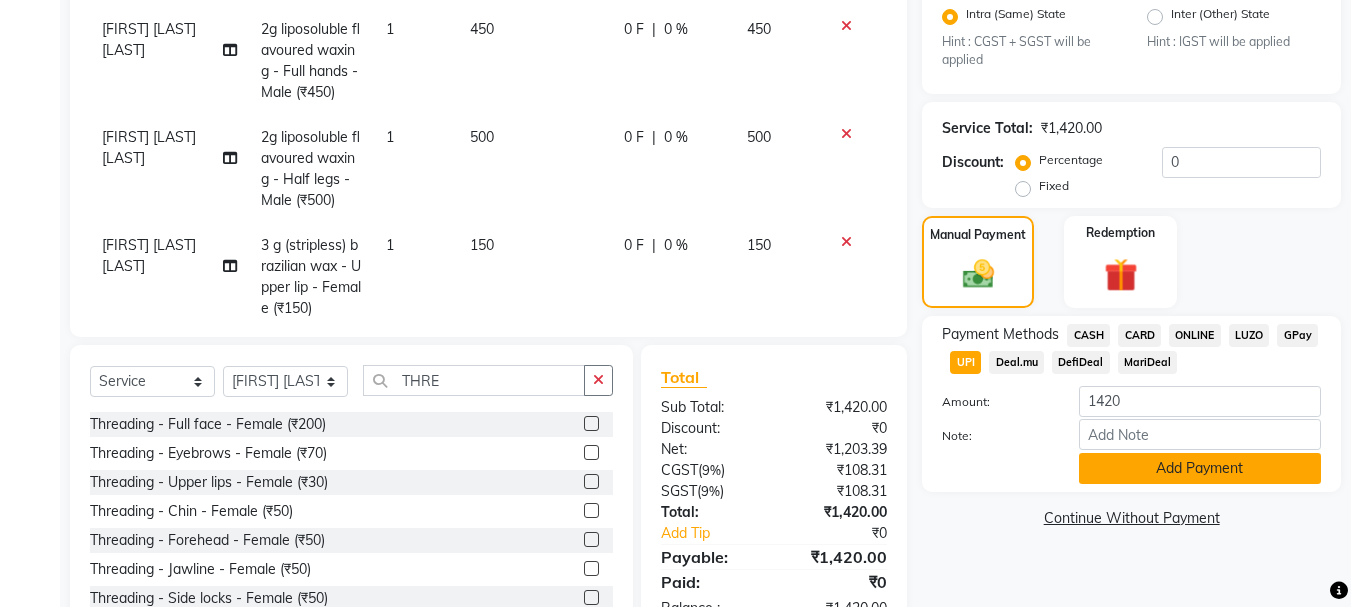 click on "Add Payment" 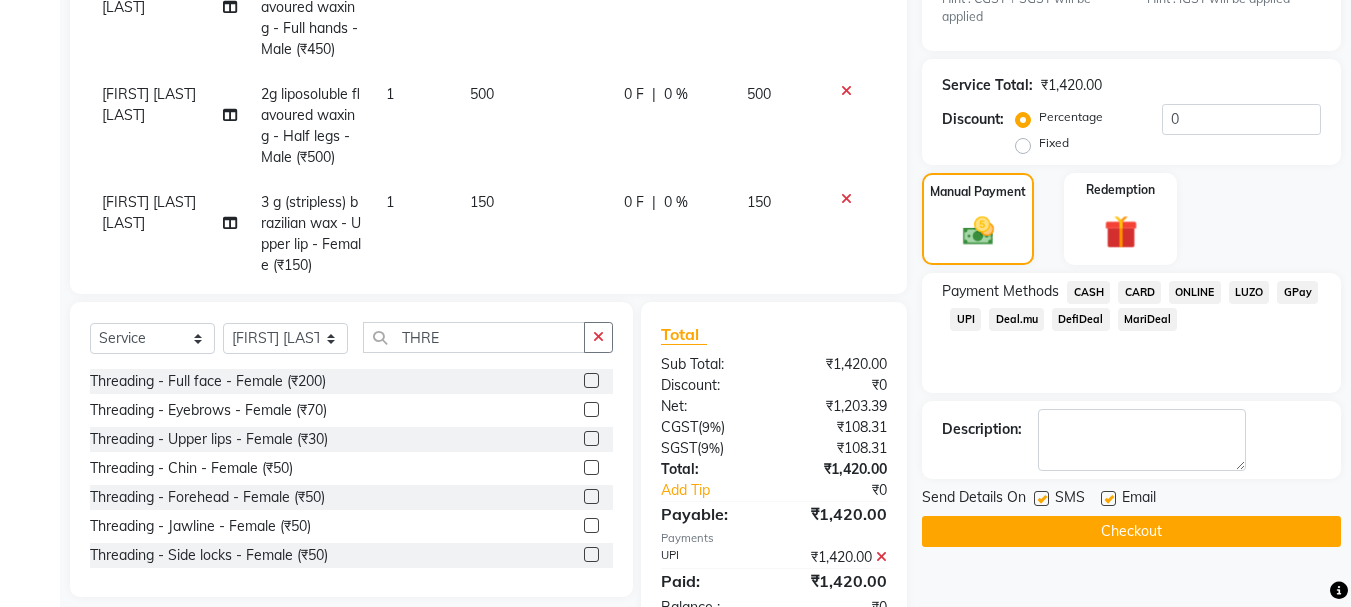 scroll, scrollTop: 535, scrollLeft: 0, axis: vertical 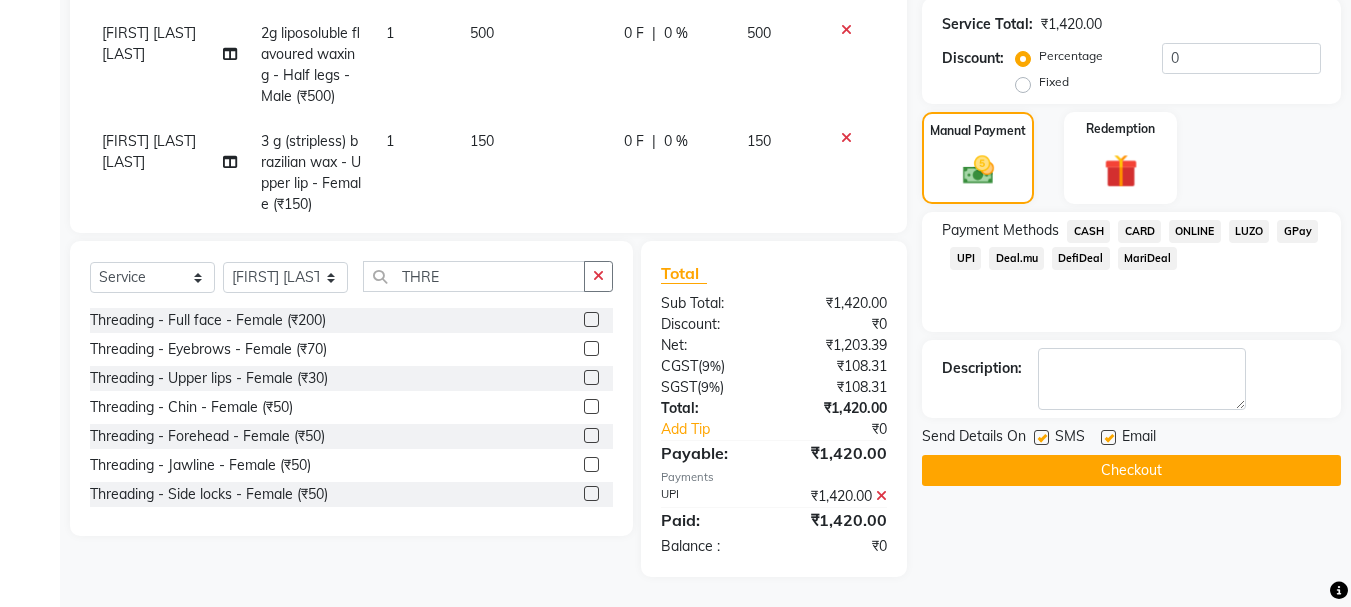 click on "Checkout" 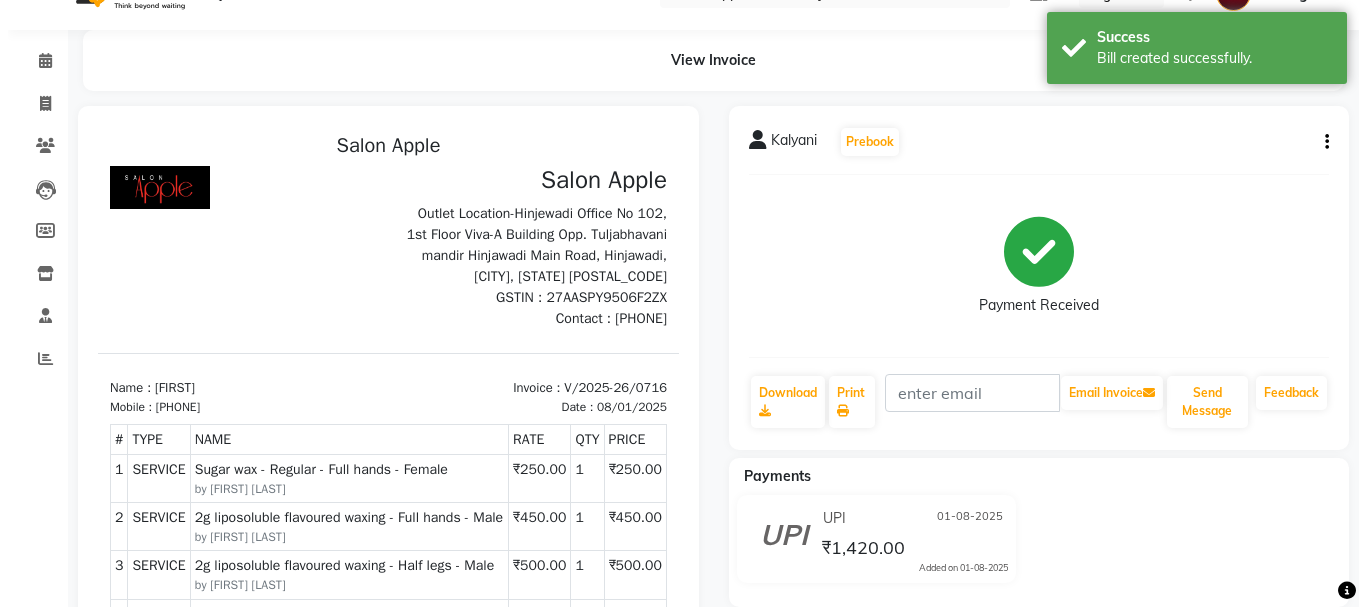 scroll, scrollTop: 0, scrollLeft: 0, axis: both 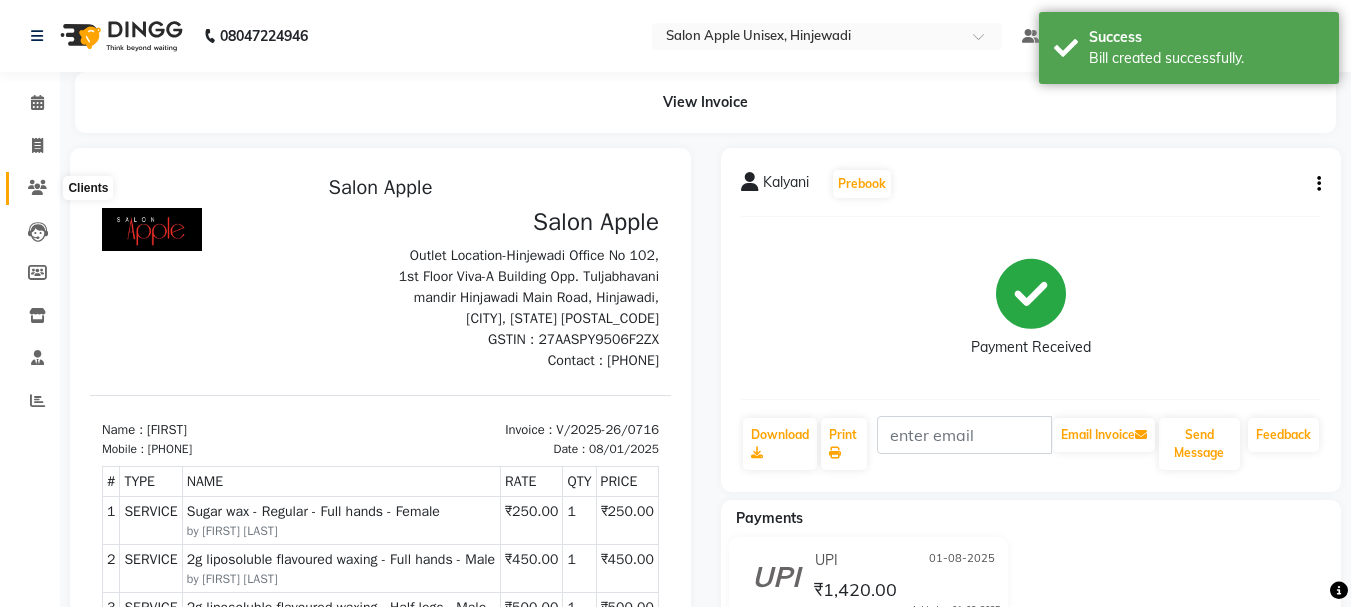click 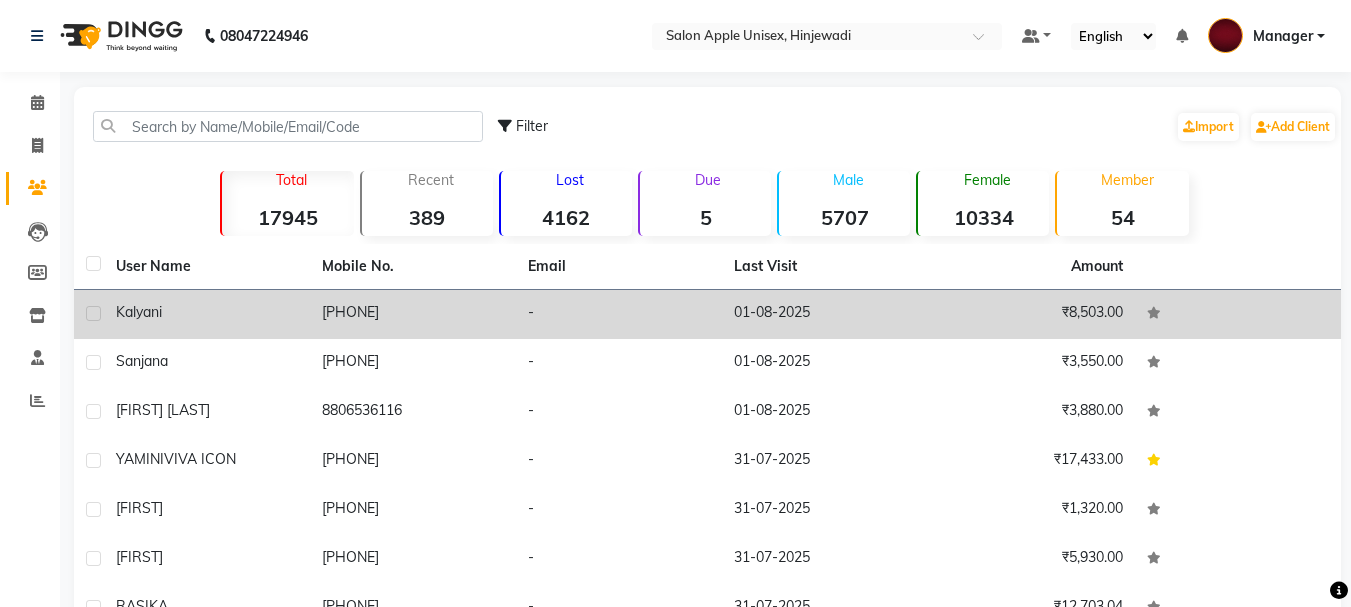 click on "-" 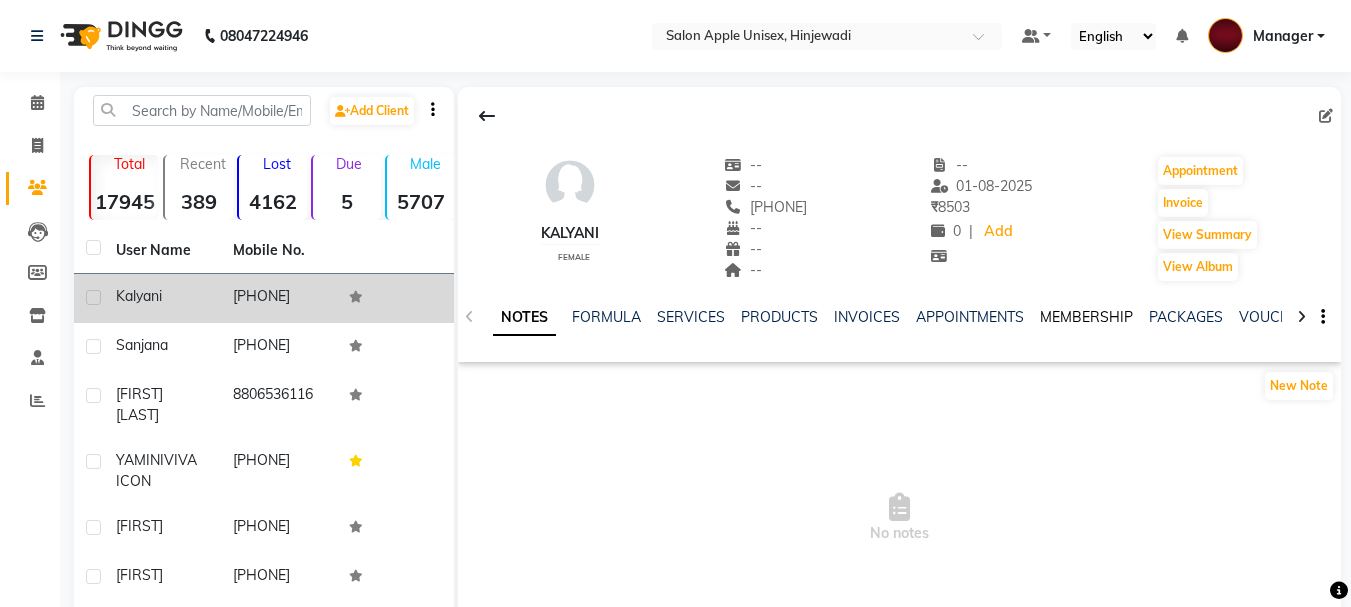 click on "MEMBERSHIP" 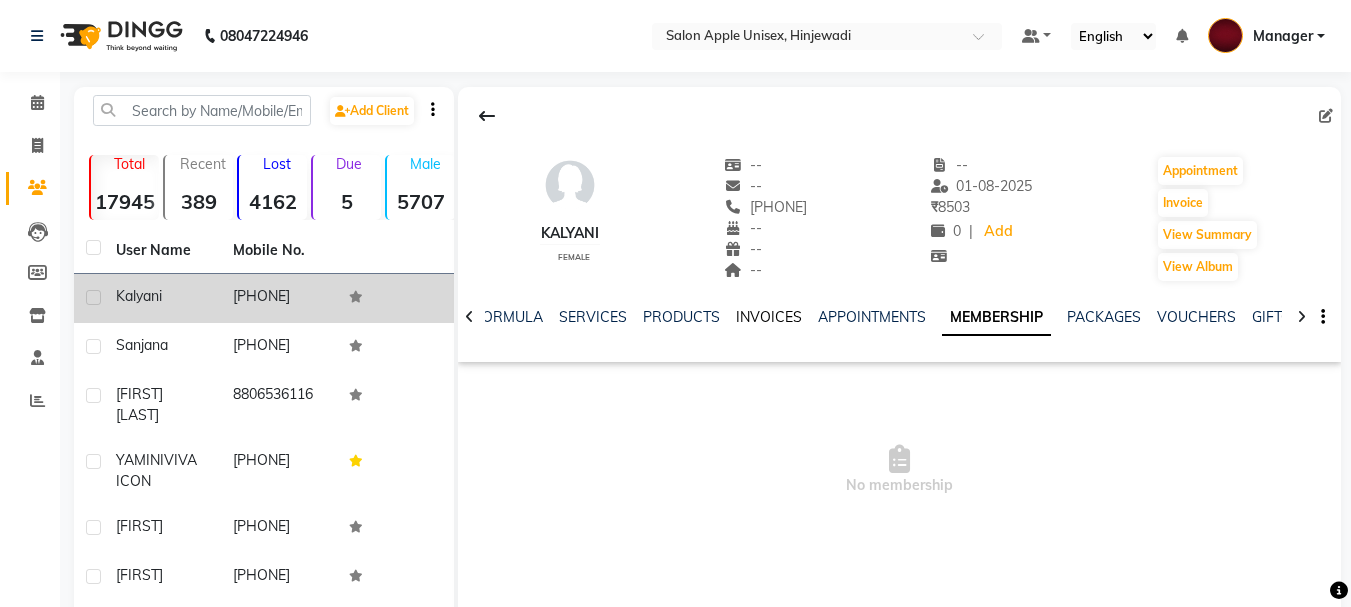click on "INVOICES" 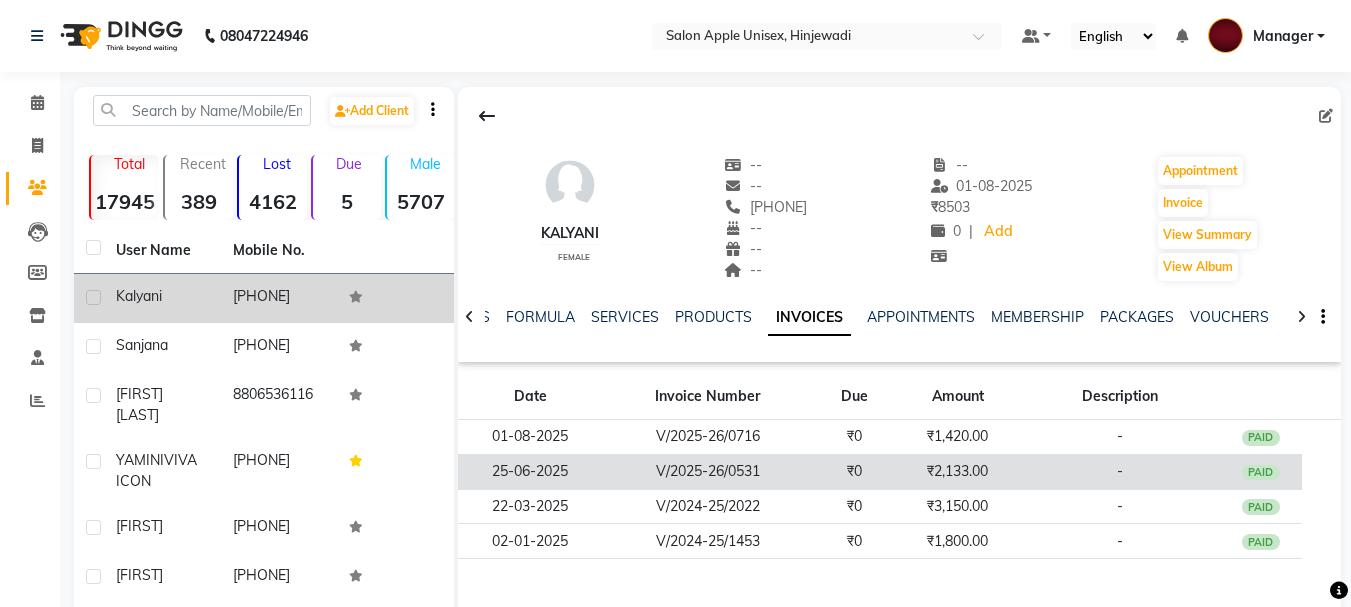 click on "₹2,133.00" 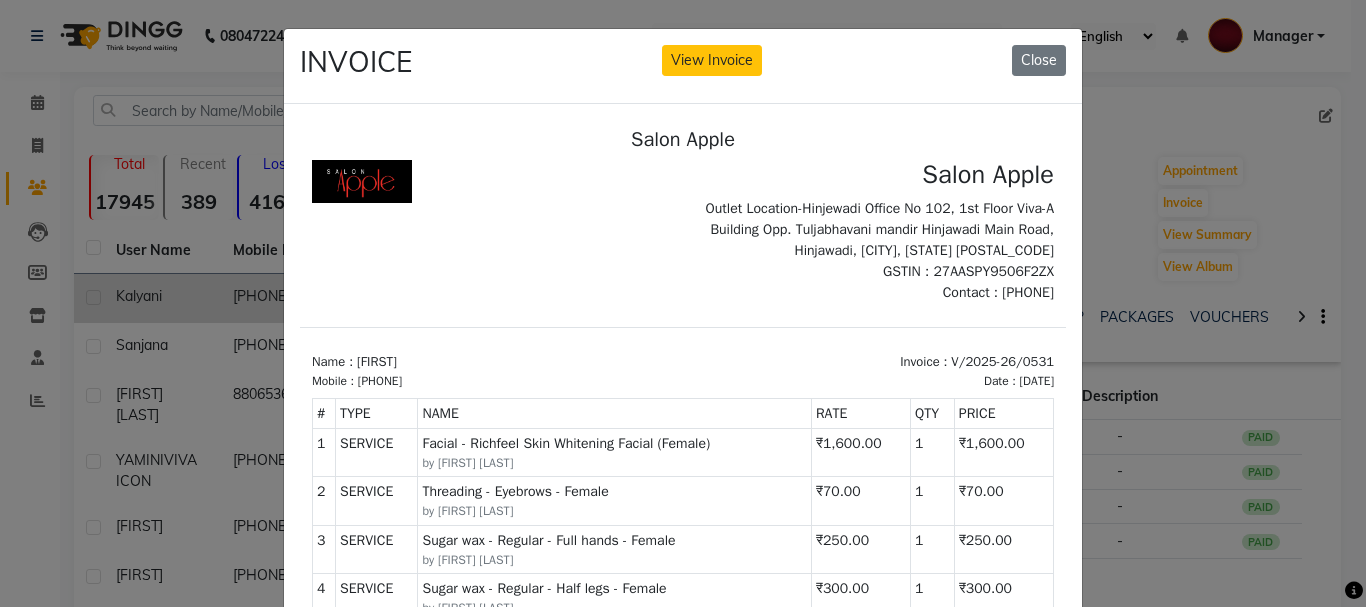 scroll, scrollTop: 16, scrollLeft: 0, axis: vertical 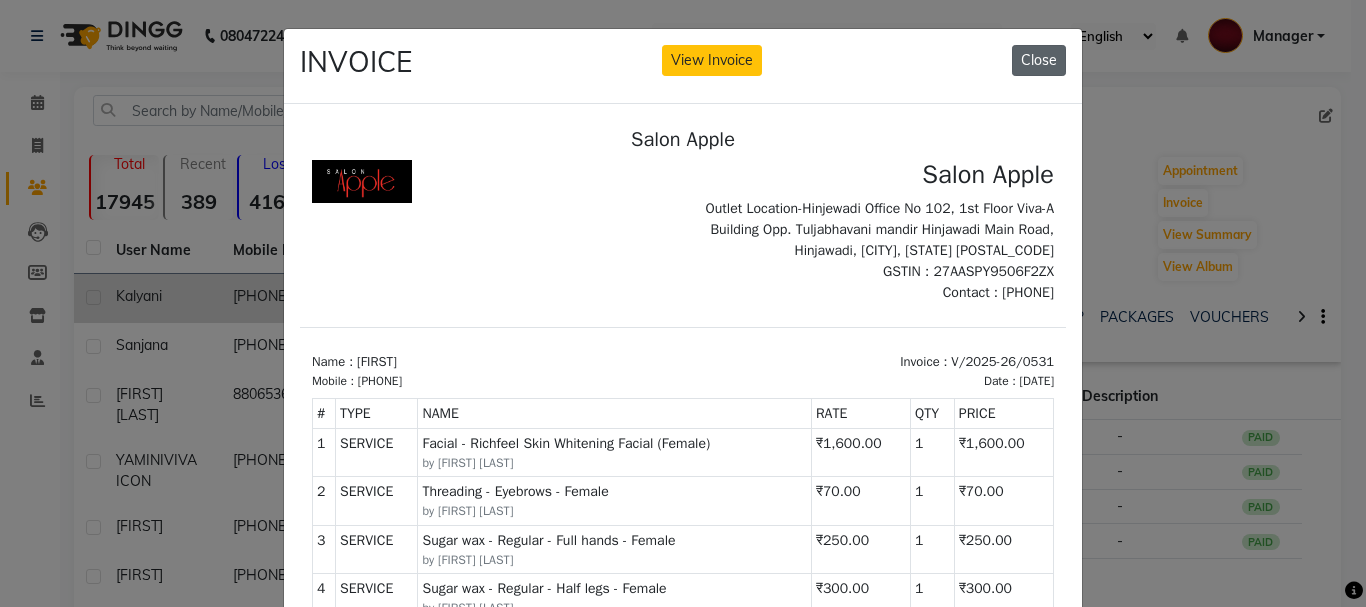 click on "Close" 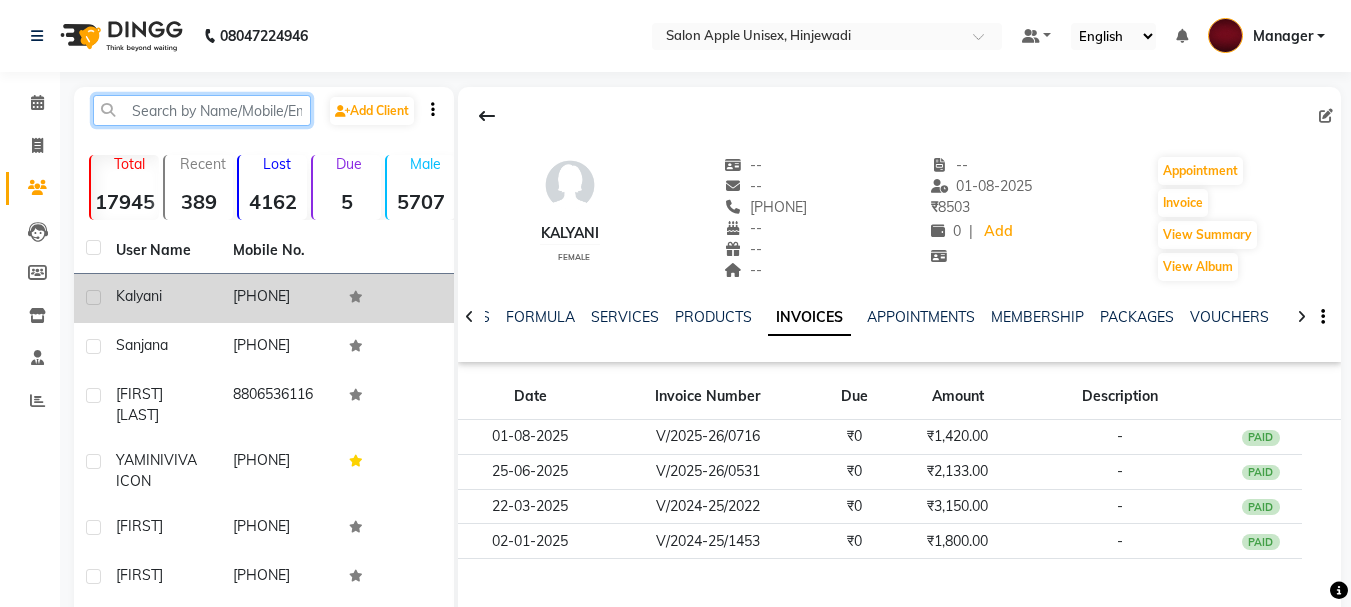 click 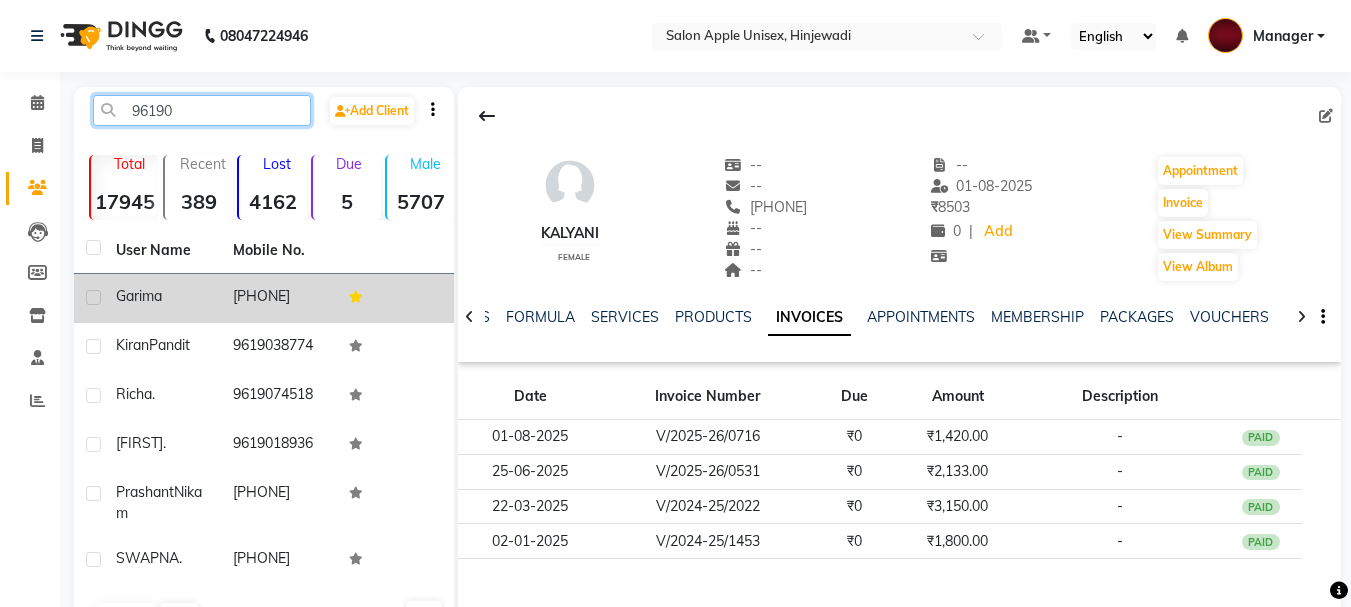 type on "96190" 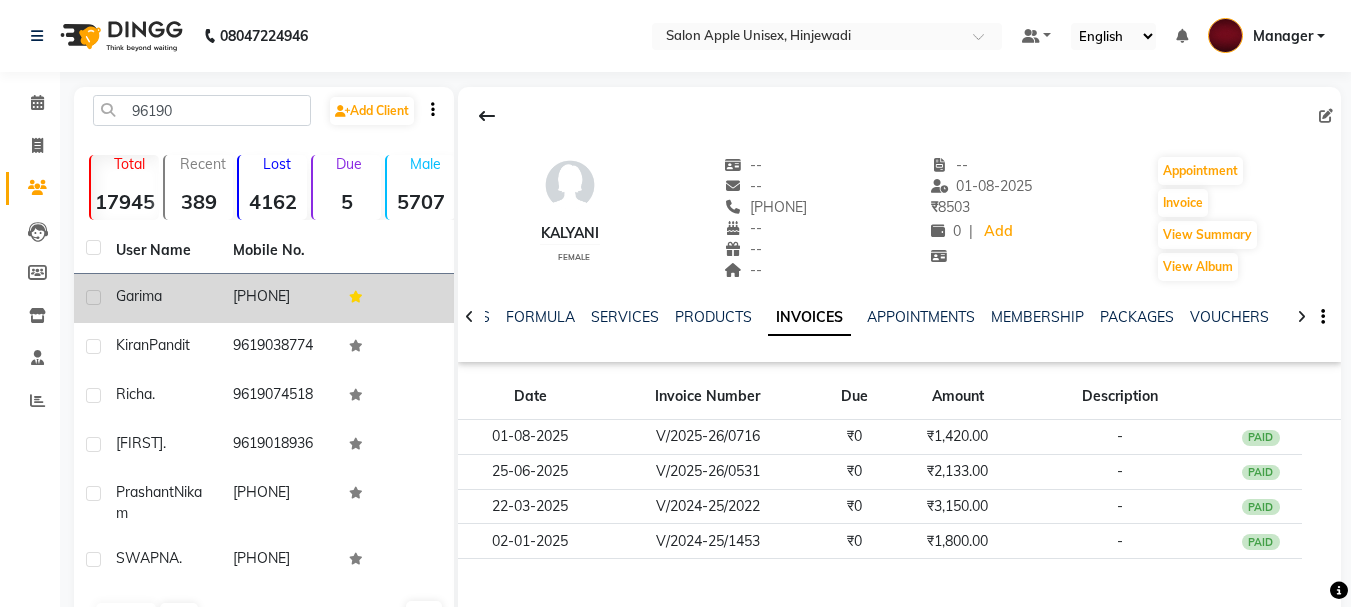 click on "[PHONE]" 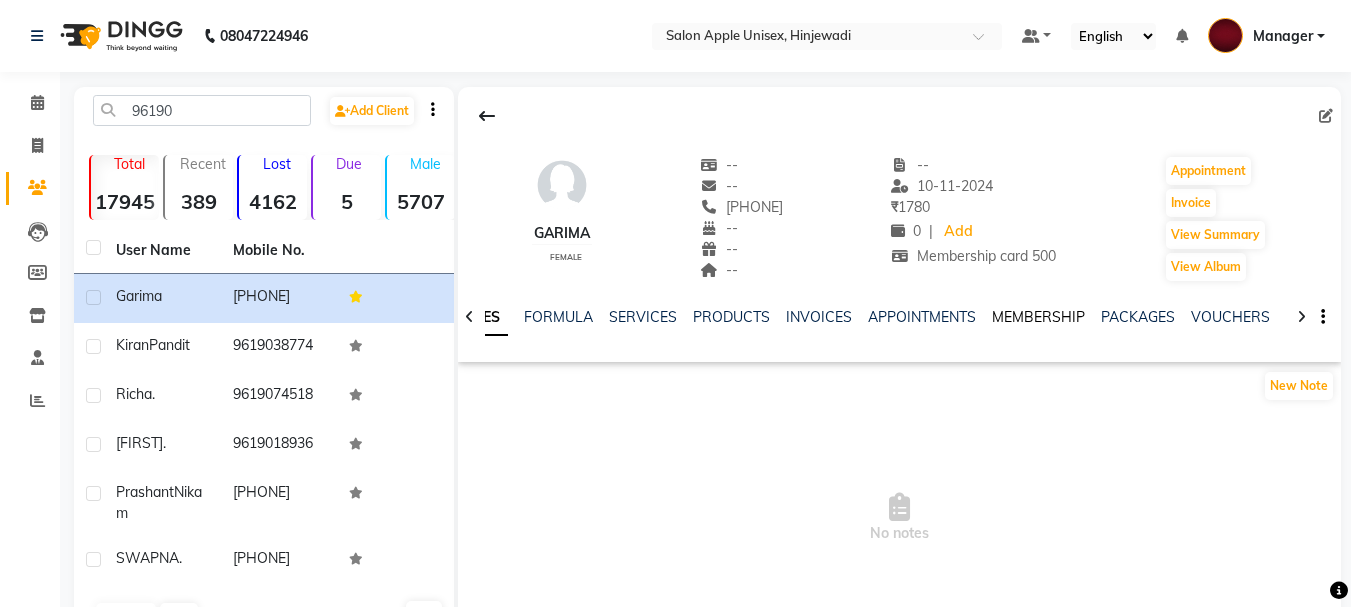 click on "MEMBERSHIP" 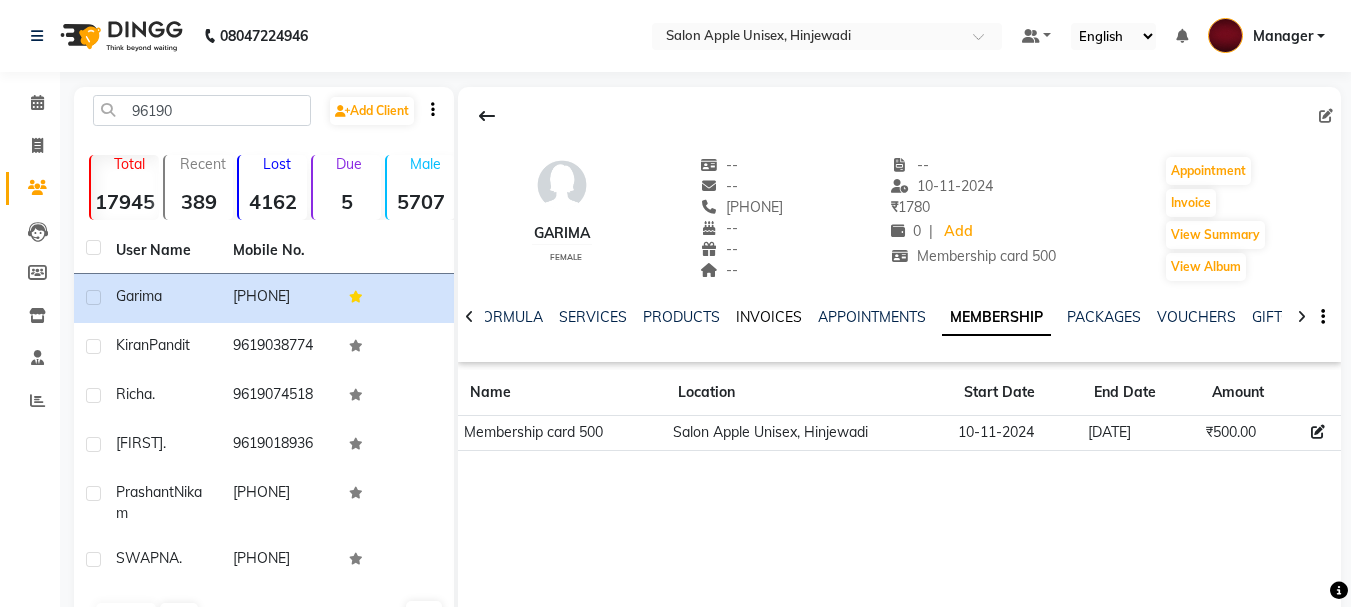 click on "INVOICES" 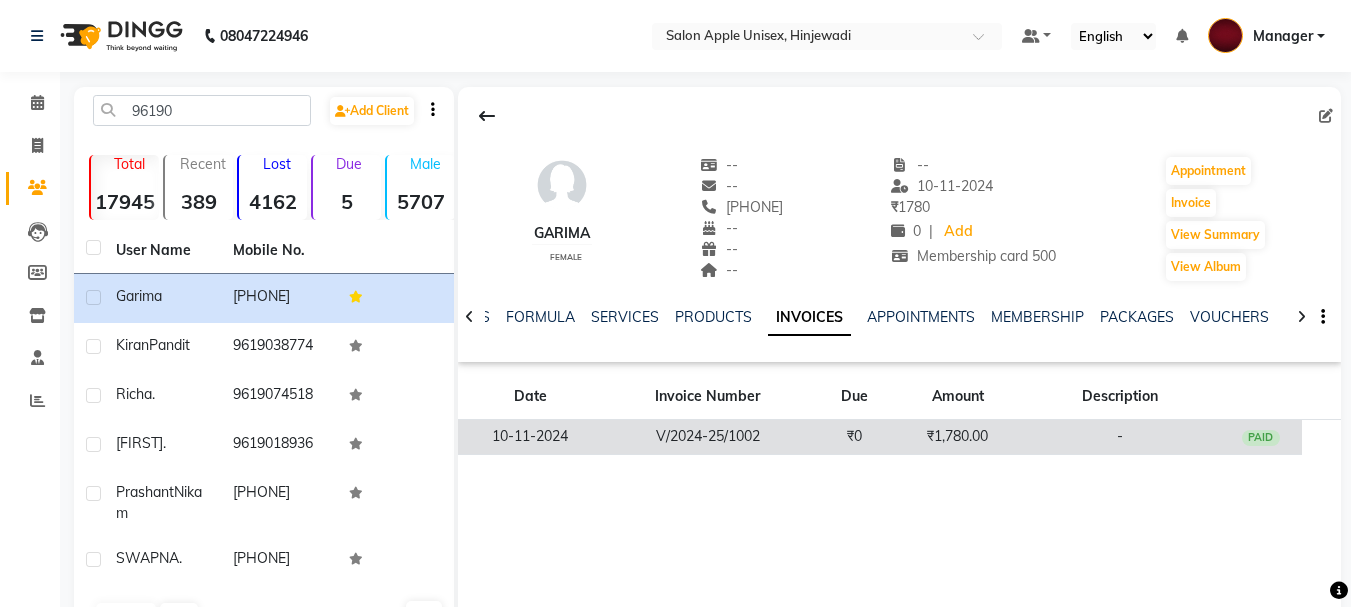 click on "₹0" 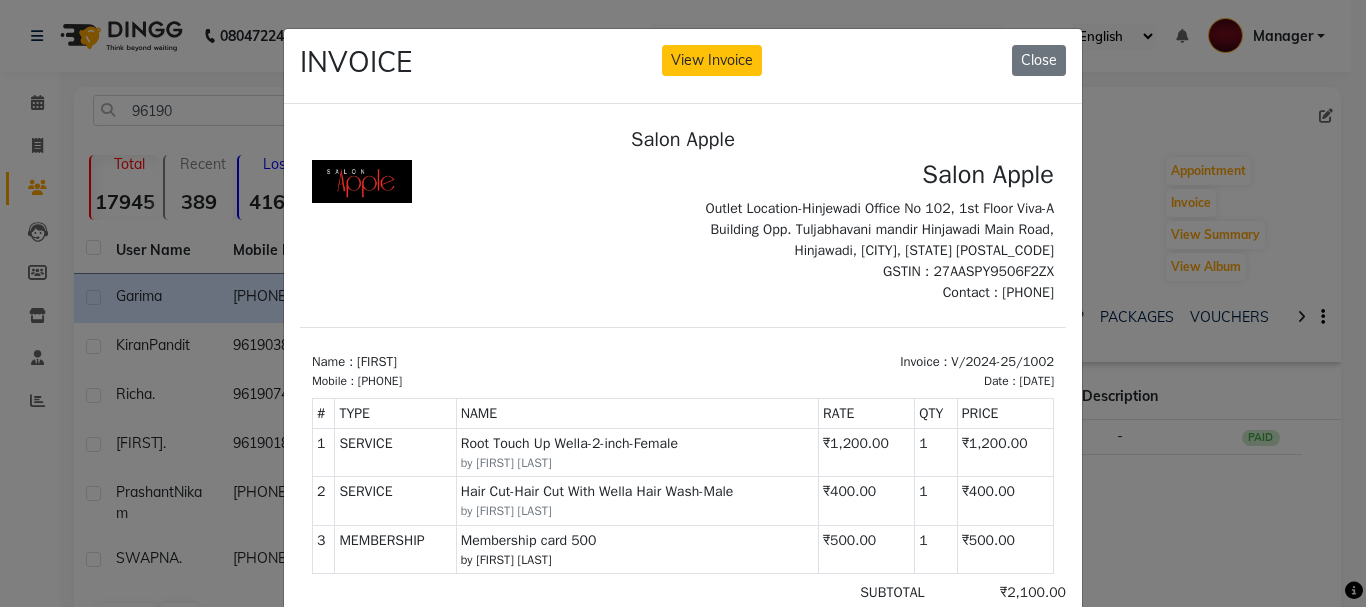 scroll, scrollTop: 16, scrollLeft: 0, axis: vertical 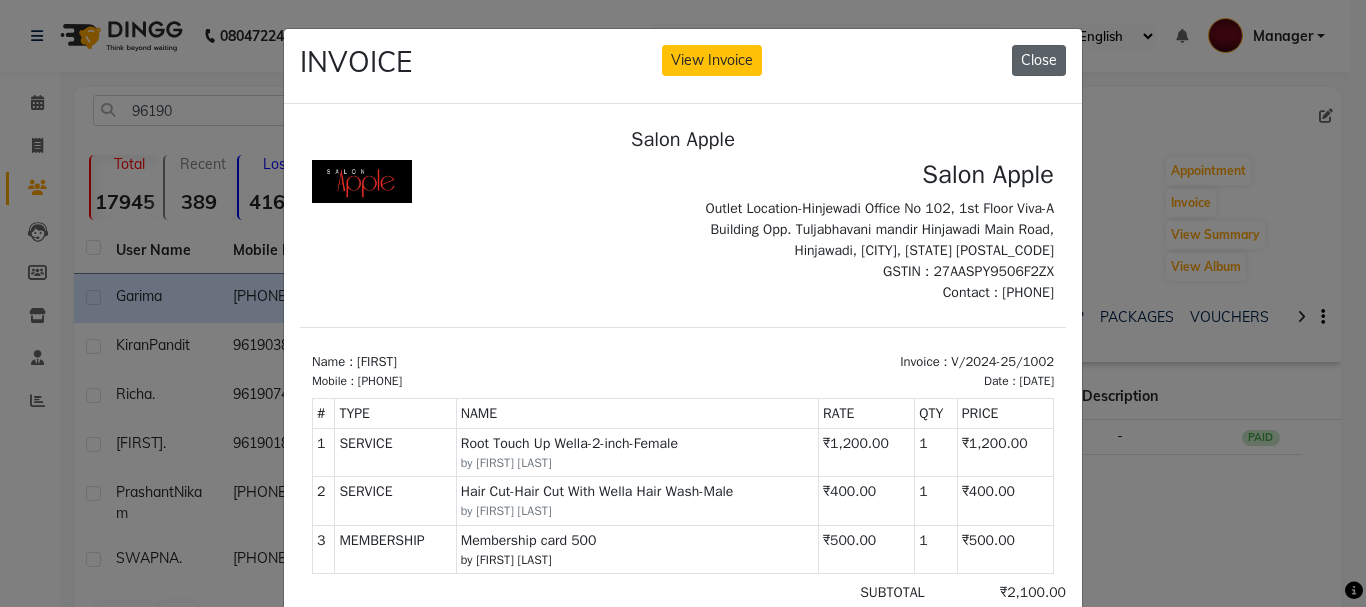 click on "Close" 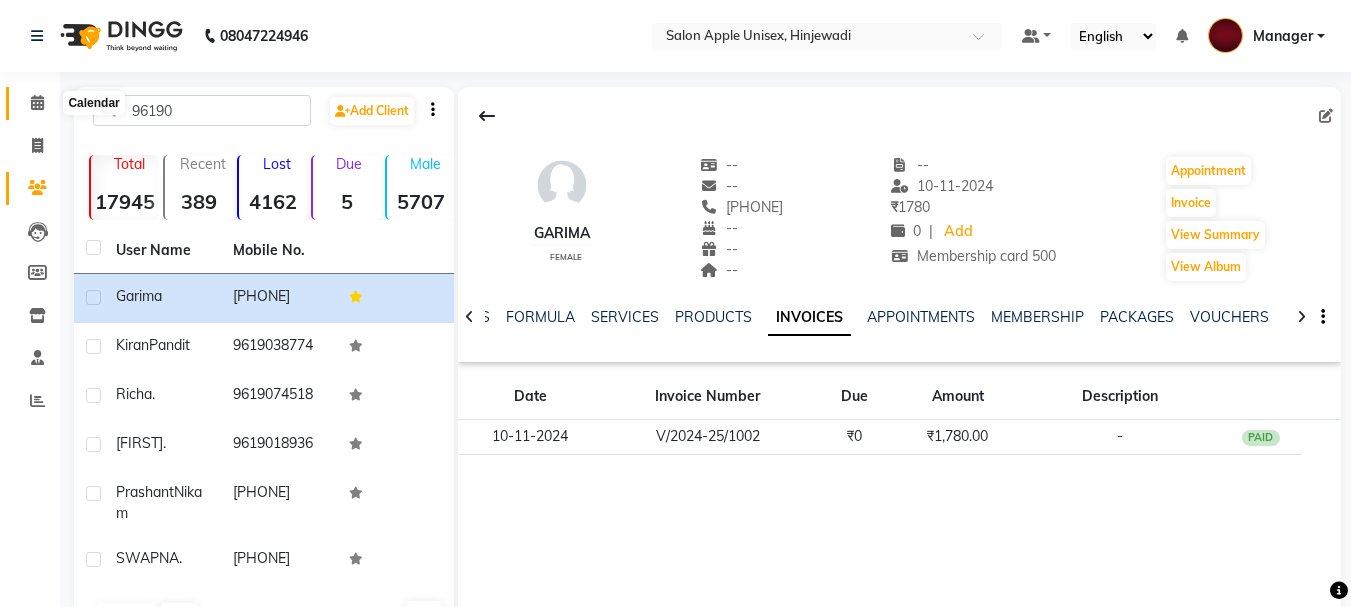 click 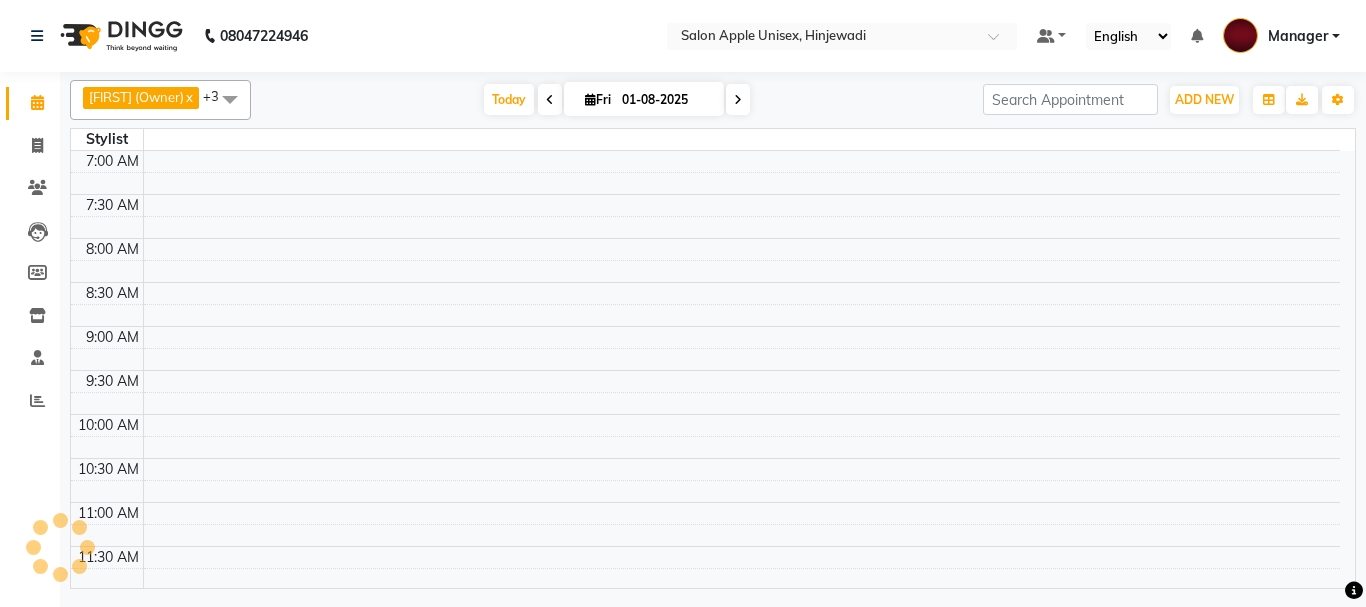 scroll, scrollTop: 0, scrollLeft: 0, axis: both 